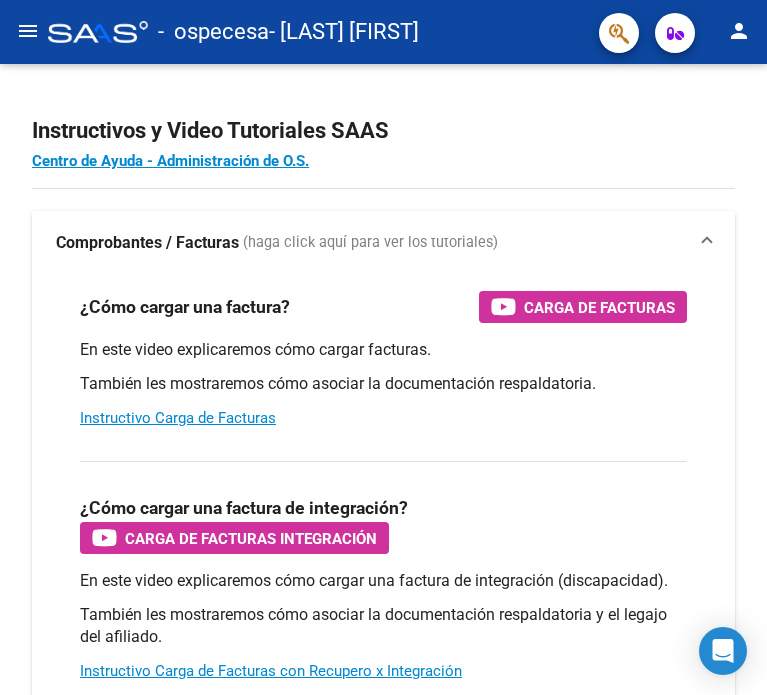 scroll, scrollTop: 0, scrollLeft: 0, axis: both 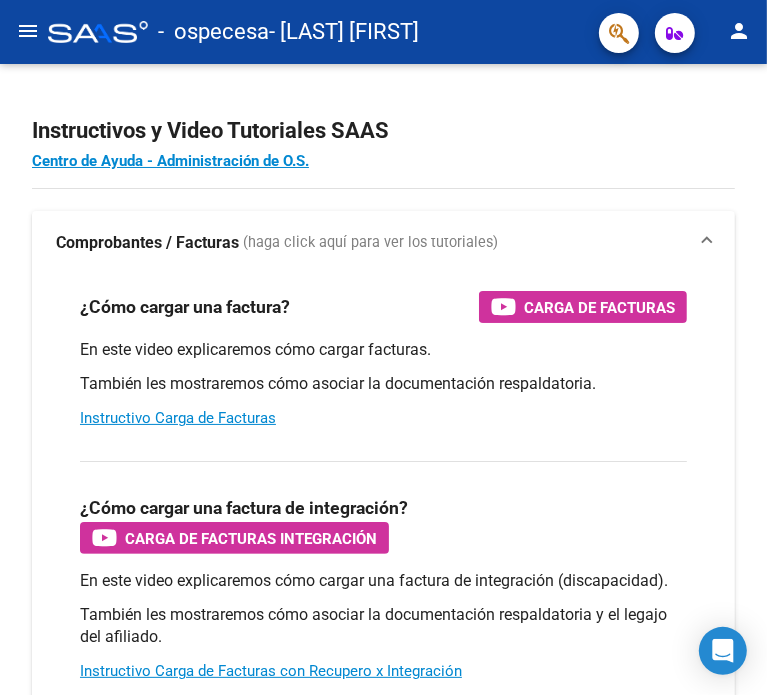 click on "menu" 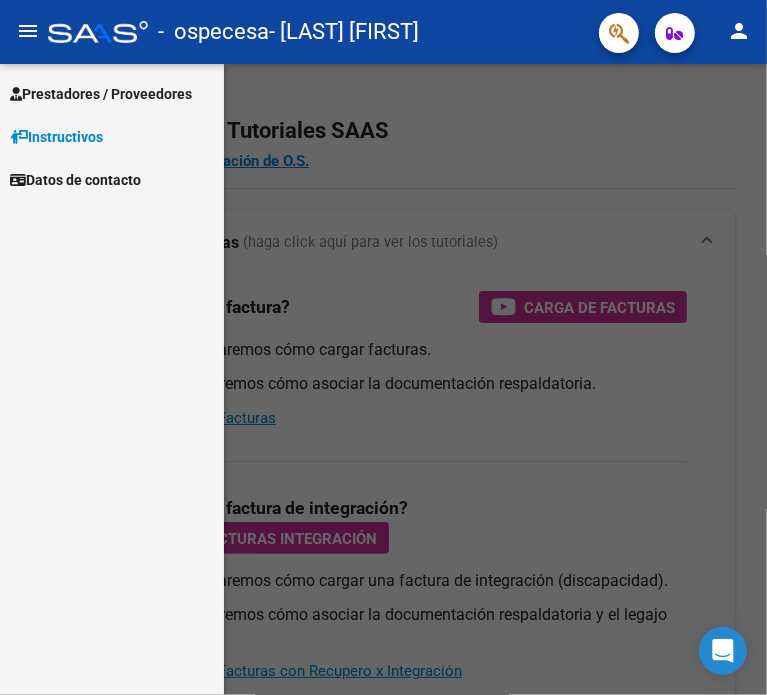 click on "Prestadores / Proveedores" at bounding box center (101, 94) 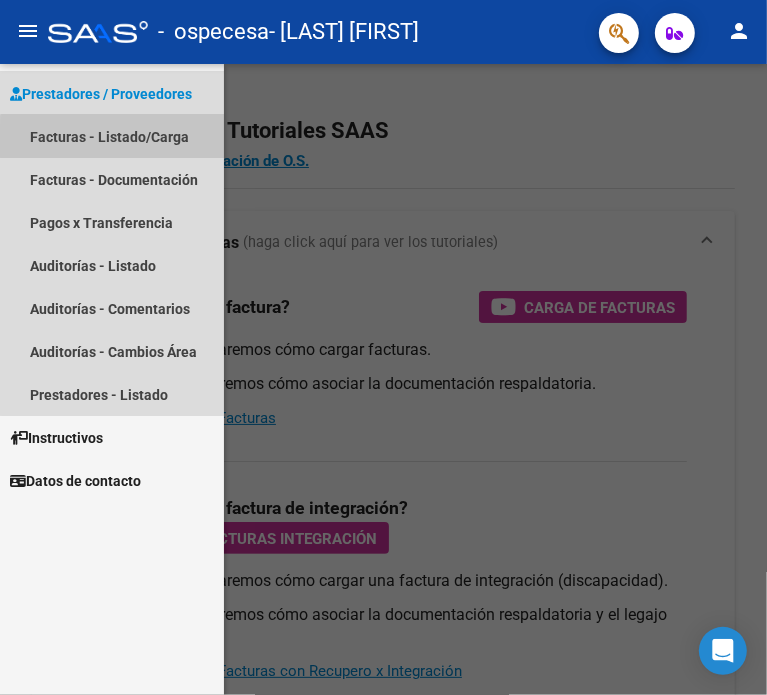 click on "Facturas - Listado/Carga" at bounding box center (112, 136) 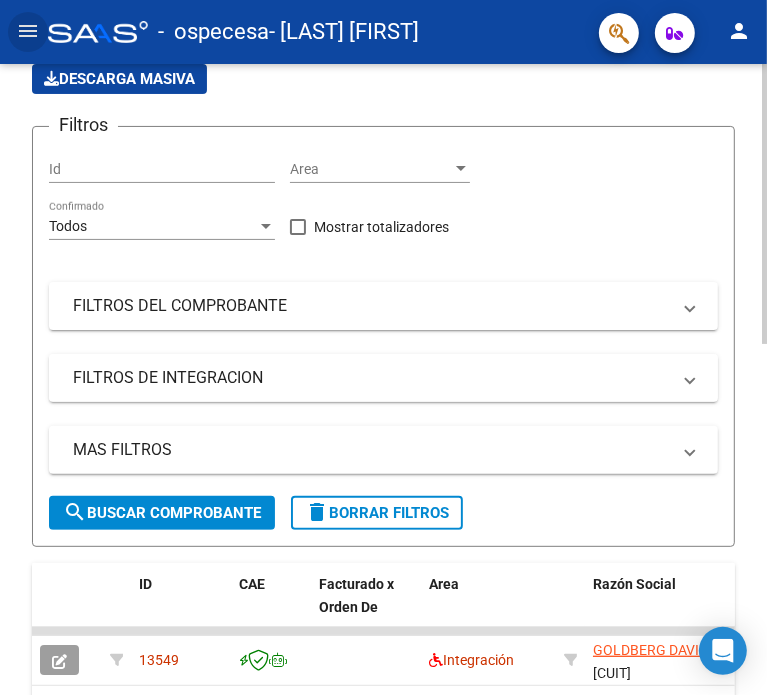 scroll, scrollTop: 0, scrollLeft: 0, axis: both 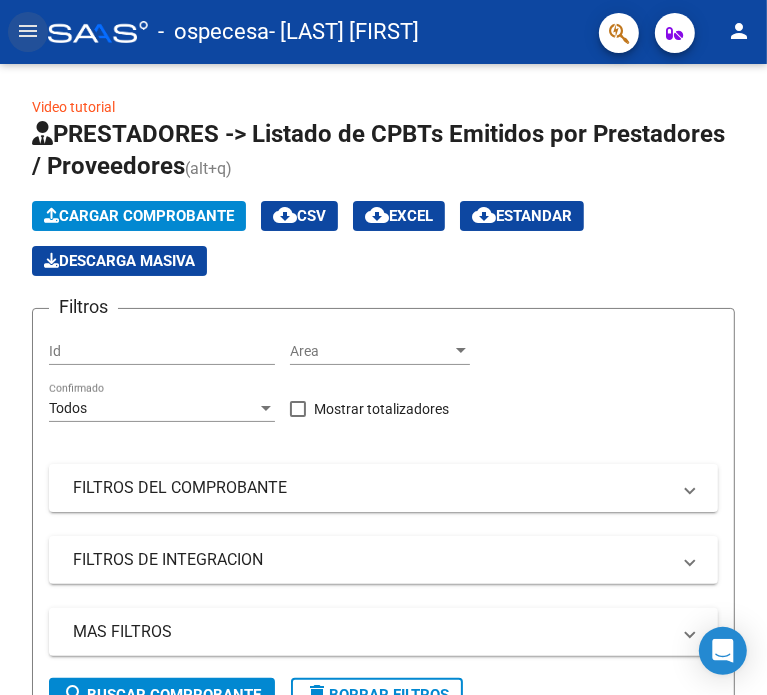 click on "menu" 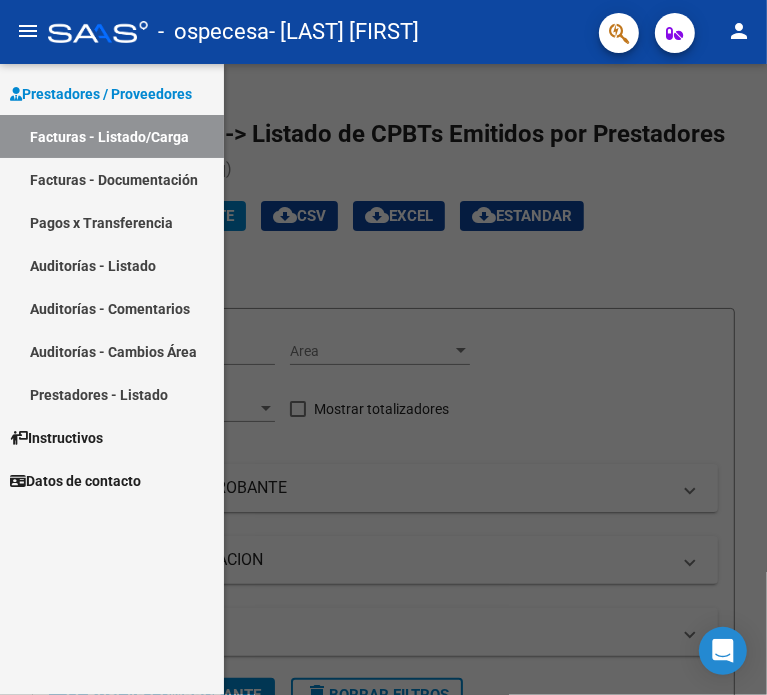 click on "Facturas - Documentación" at bounding box center [112, 179] 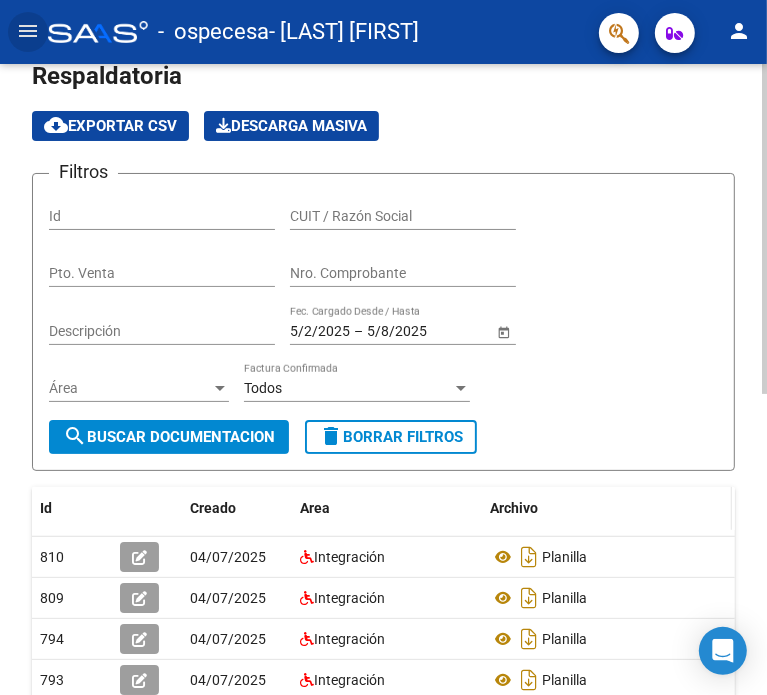 scroll, scrollTop: 0, scrollLeft: 0, axis: both 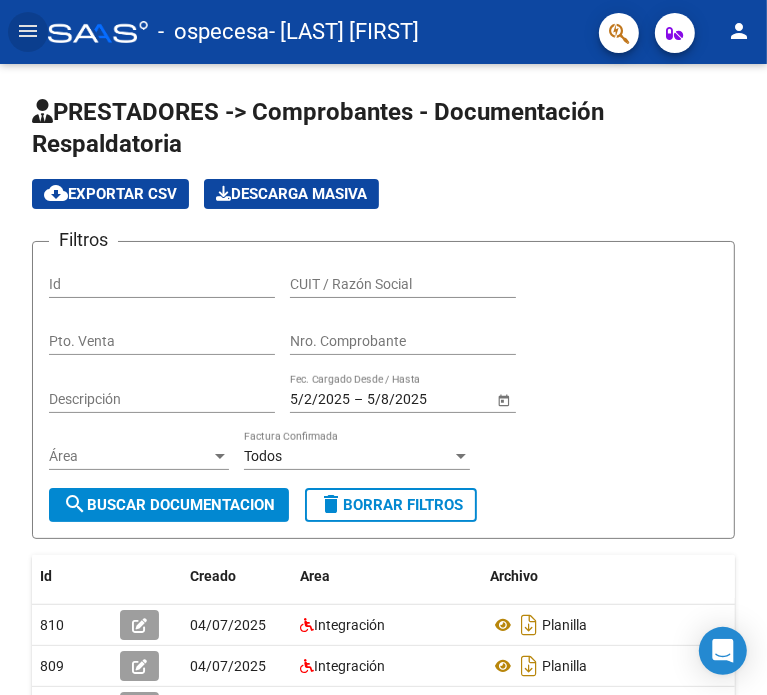 click on "menu" 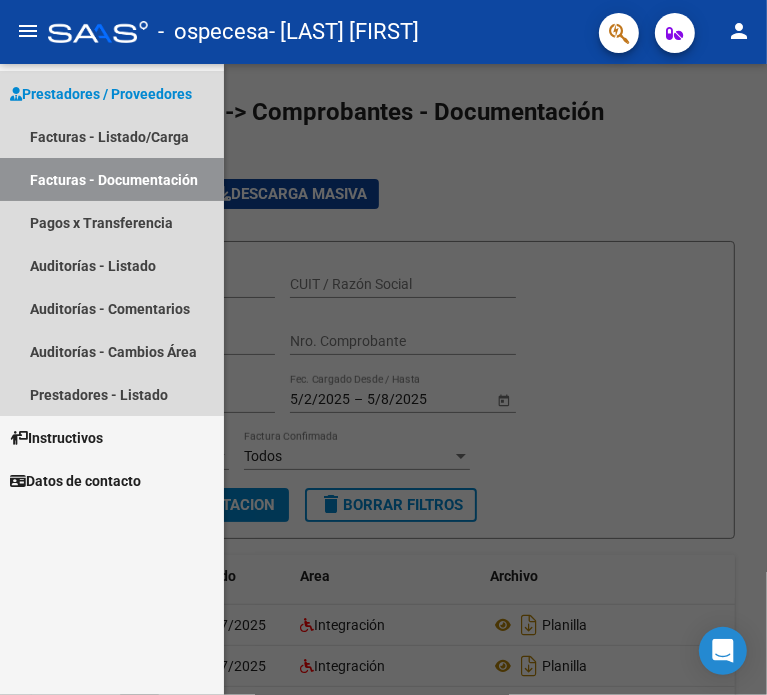 click on "Prestadores / Proveedores" at bounding box center (101, 94) 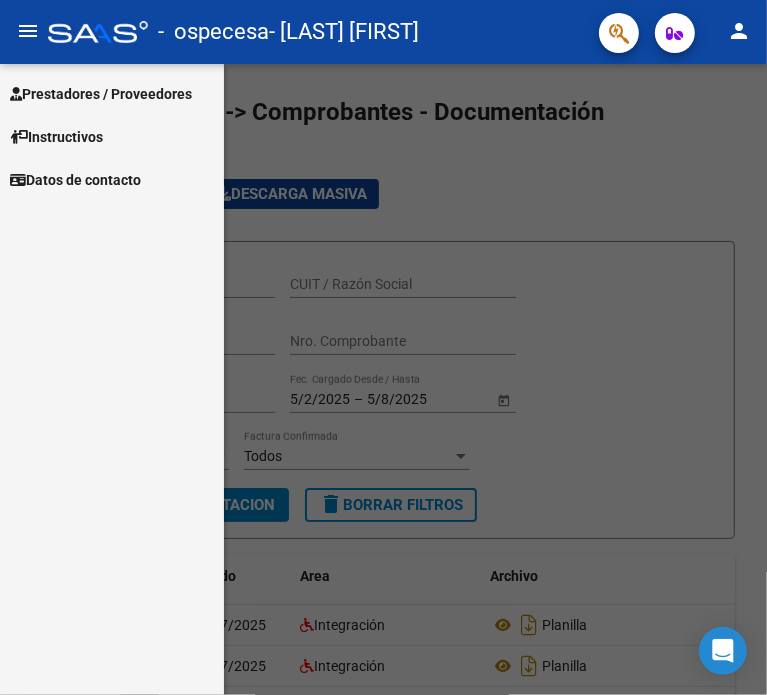 click on "Prestadores / Proveedores" at bounding box center [101, 94] 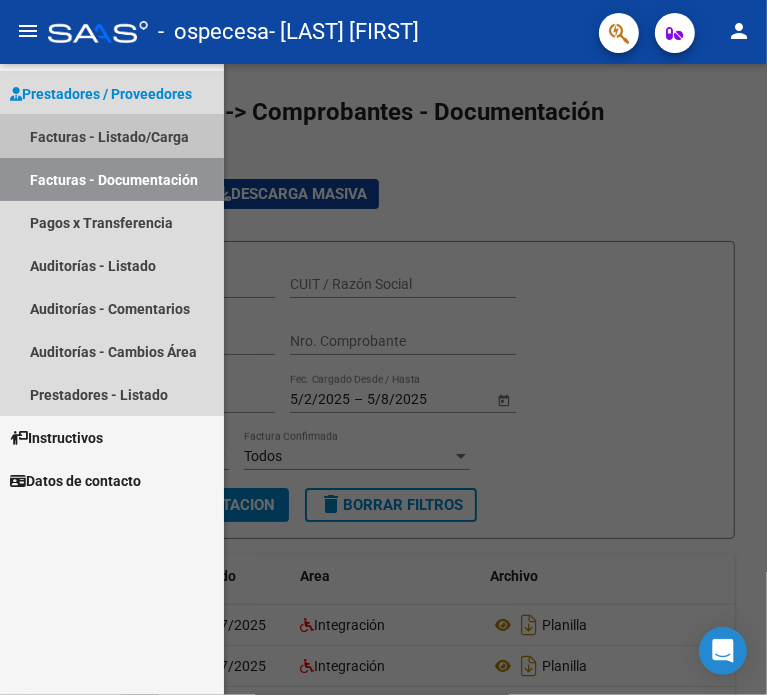 click on "Facturas - Listado/Carga" at bounding box center (112, 136) 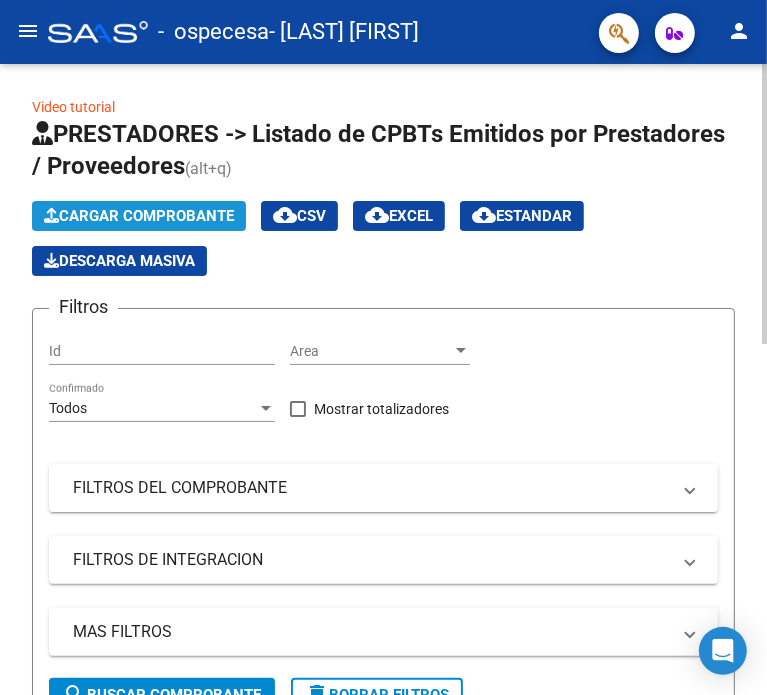 click on "Cargar Comprobante" 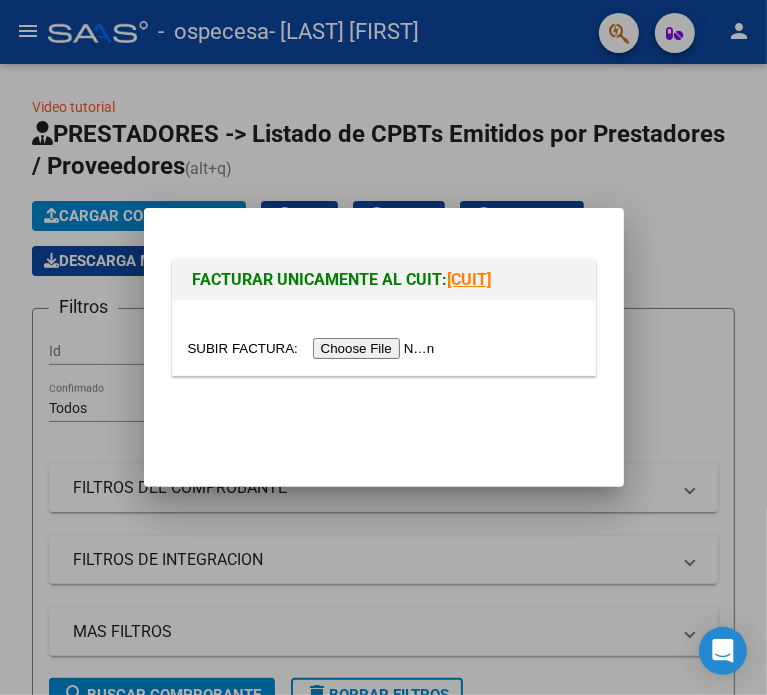 click at bounding box center (314, 348) 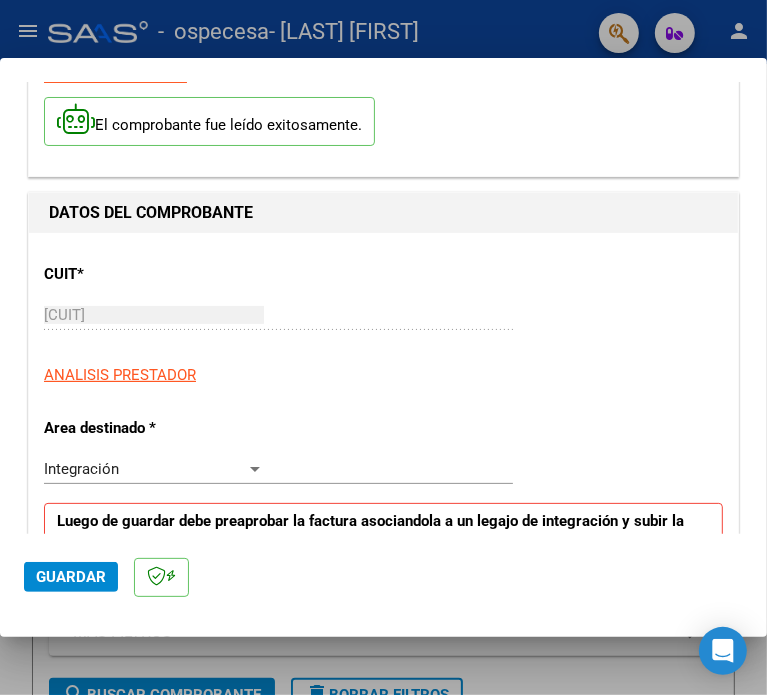 scroll, scrollTop: 200, scrollLeft: 0, axis: vertical 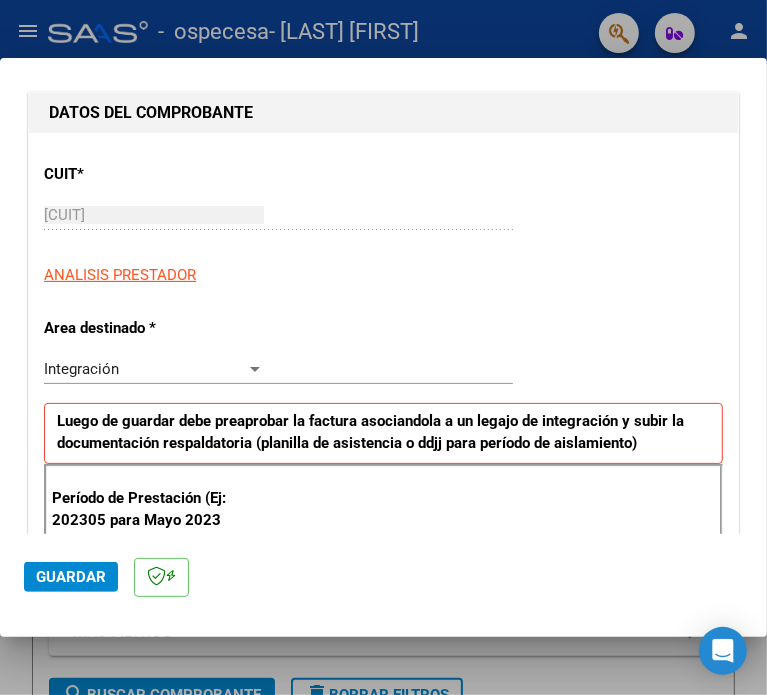 click on "Integración Seleccionar Area" at bounding box center (278, 369) 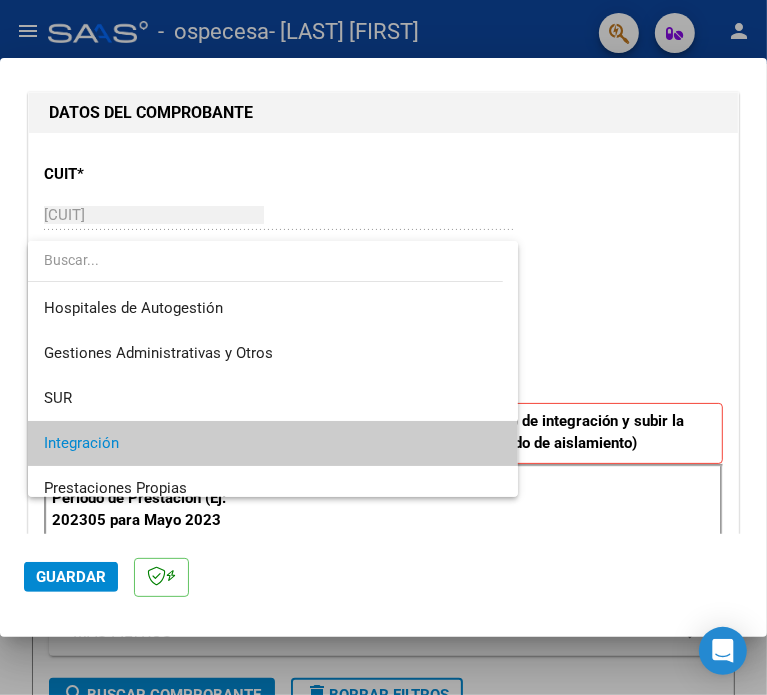 scroll, scrollTop: 74, scrollLeft: 0, axis: vertical 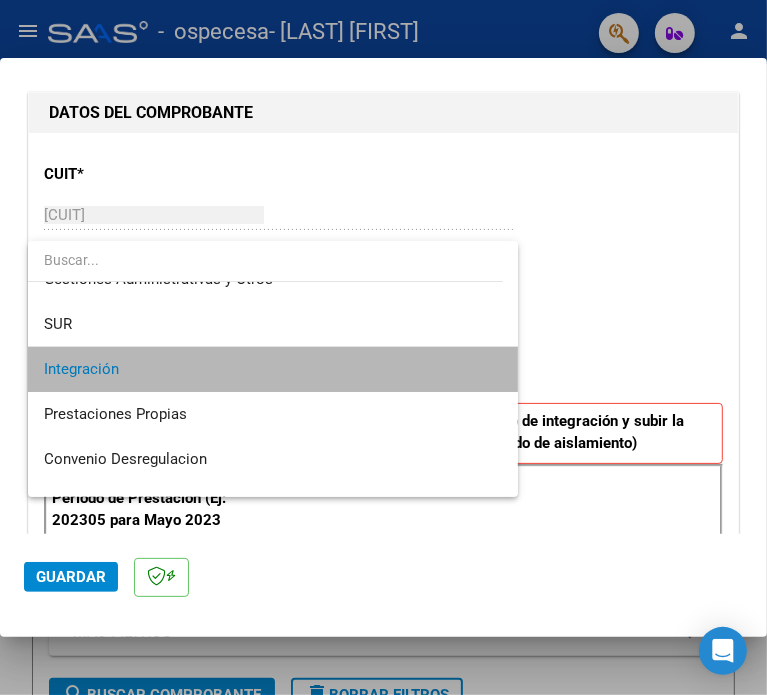 click on "Integración" at bounding box center [273, 369] 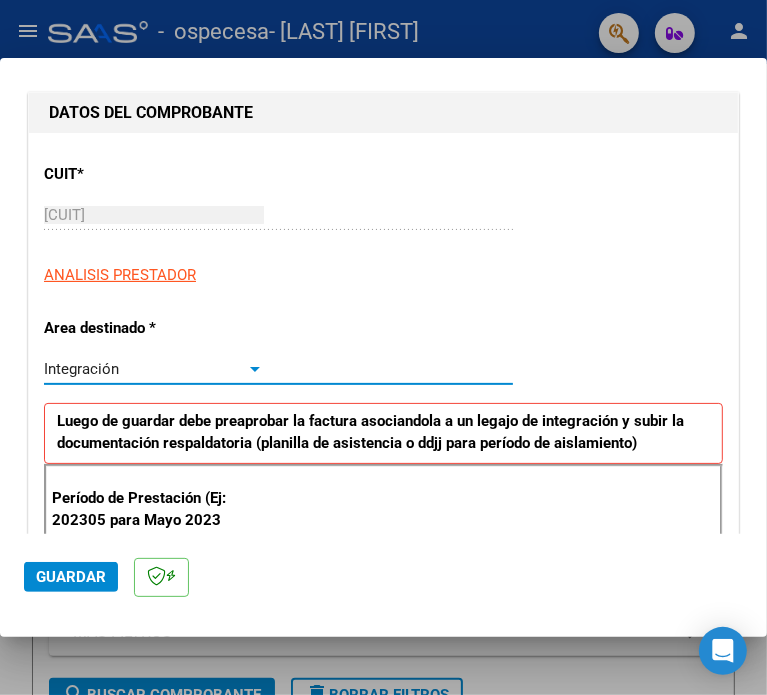 scroll, scrollTop: 300, scrollLeft: 0, axis: vertical 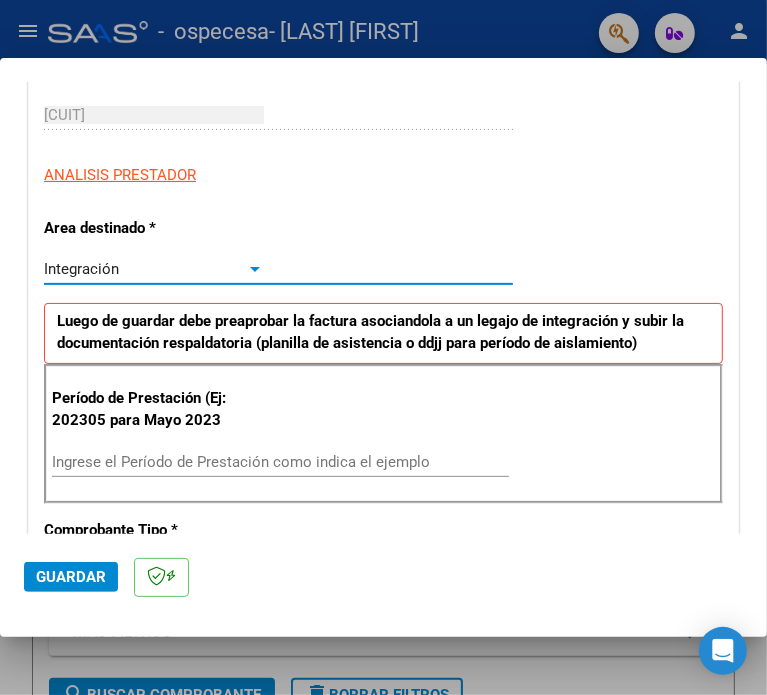 click on "Ingrese el Período de Prestación como indica el ejemplo" at bounding box center [159, 462] 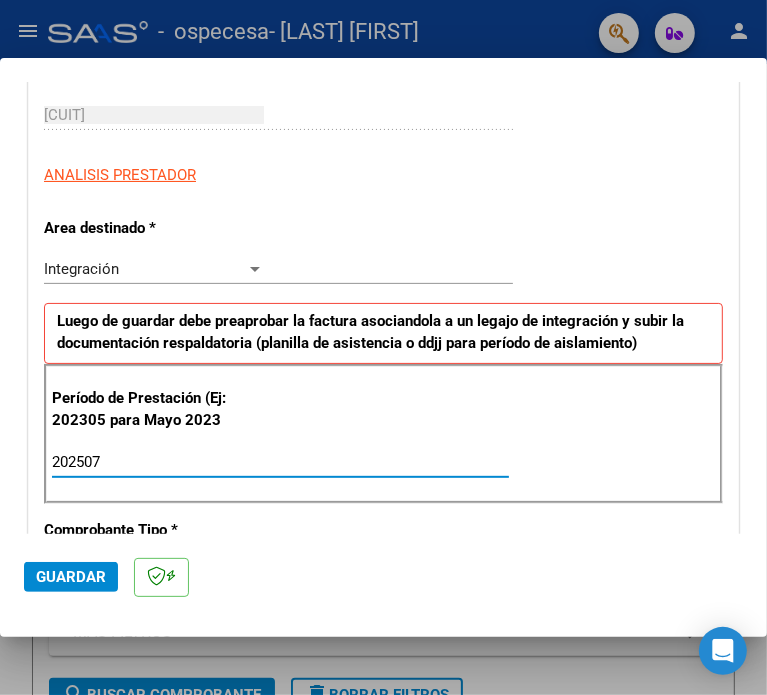 type on "202507" 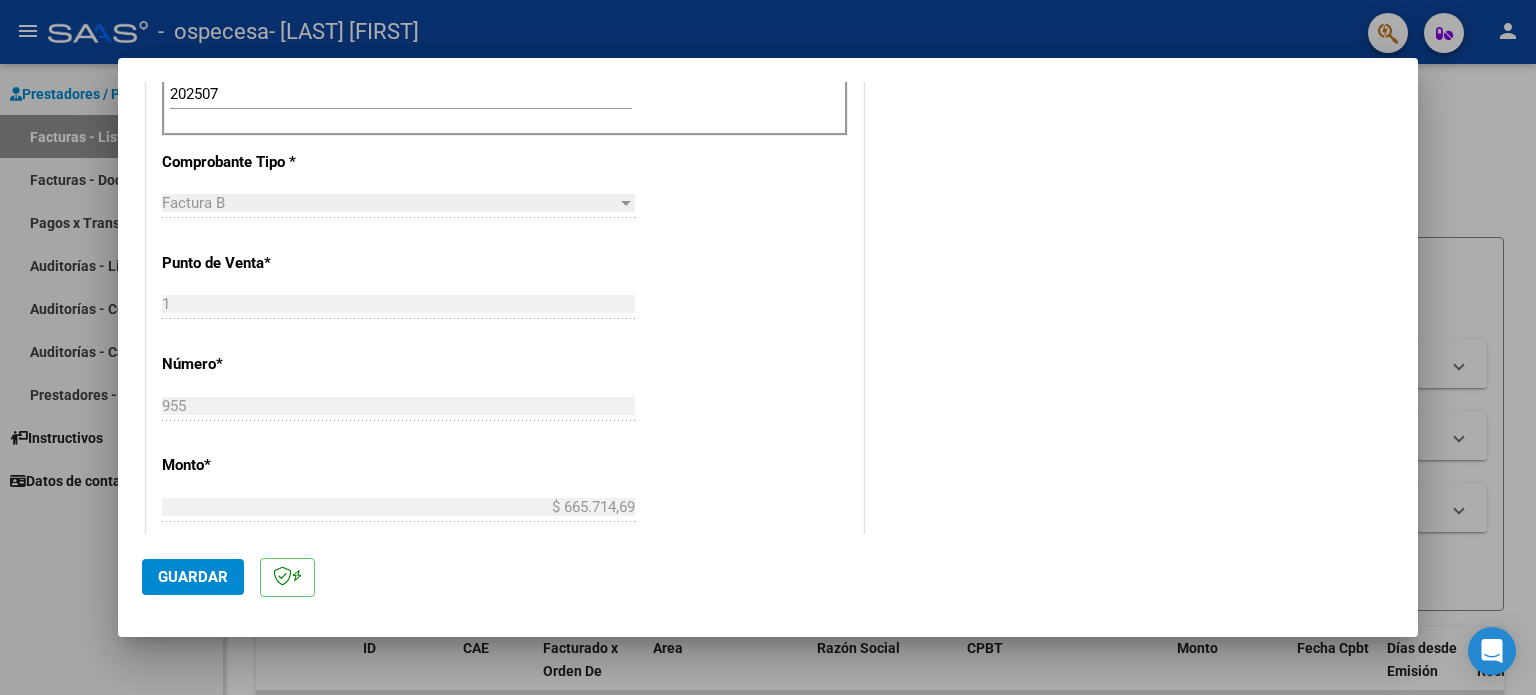 scroll, scrollTop: 0, scrollLeft: 0, axis: both 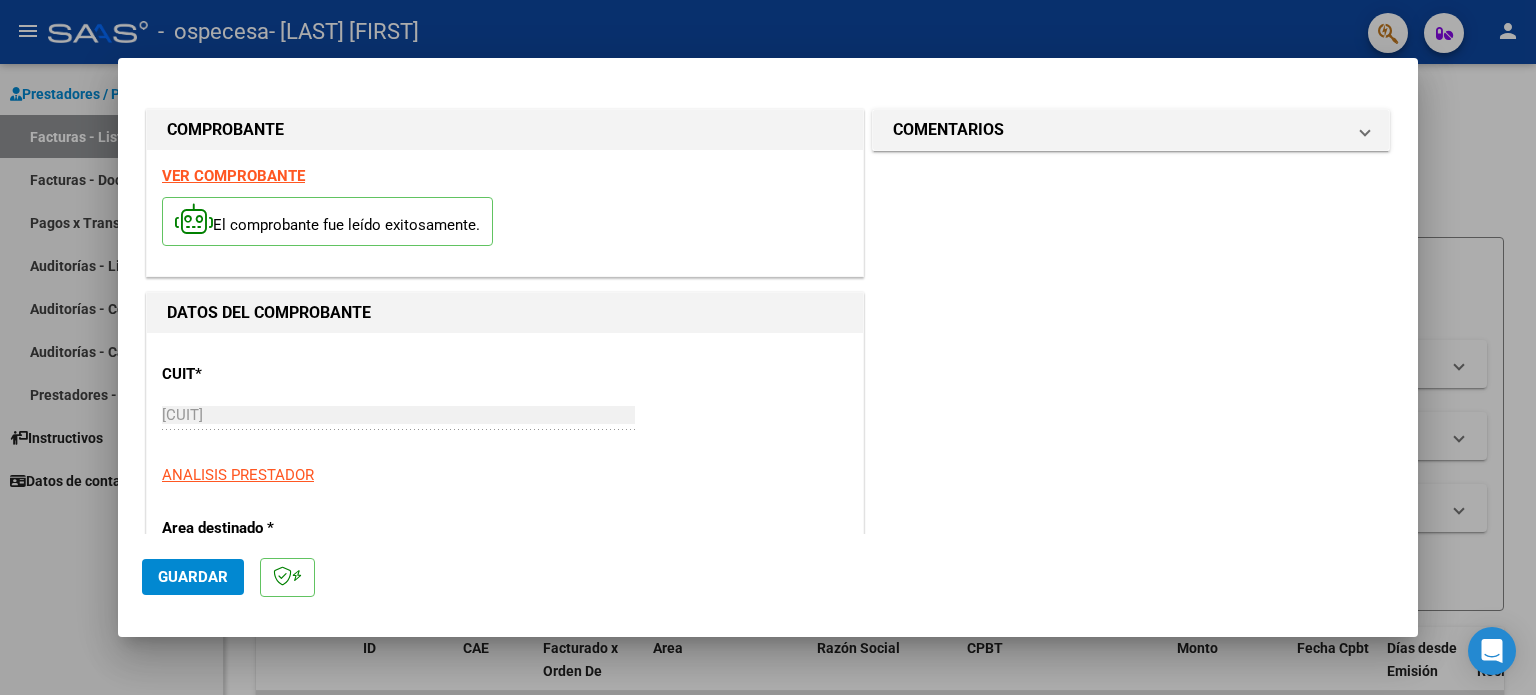 click on "Guardar" 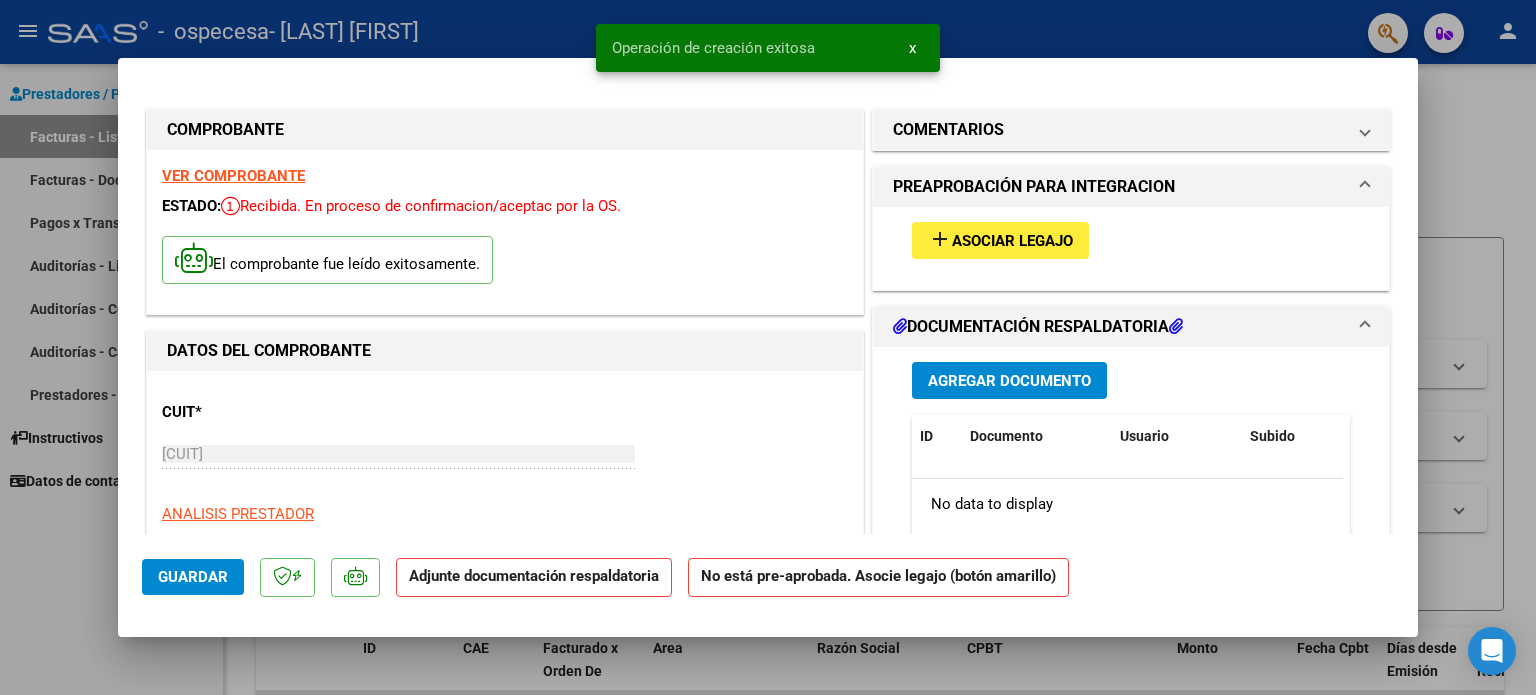 click on "Asociar Legajo" at bounding box center (1012, 241) 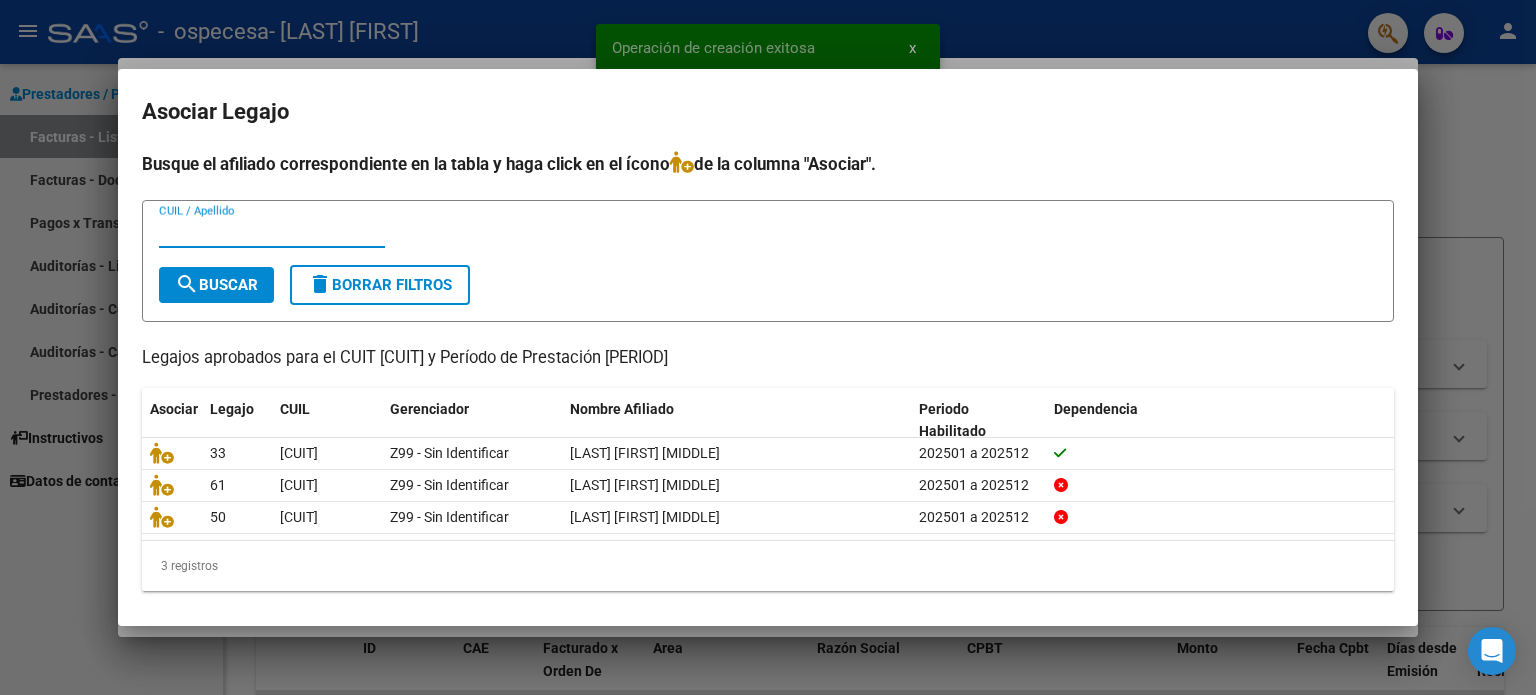 scroll, scrollTop: 3, scrollLeft: 0, axis: vertical 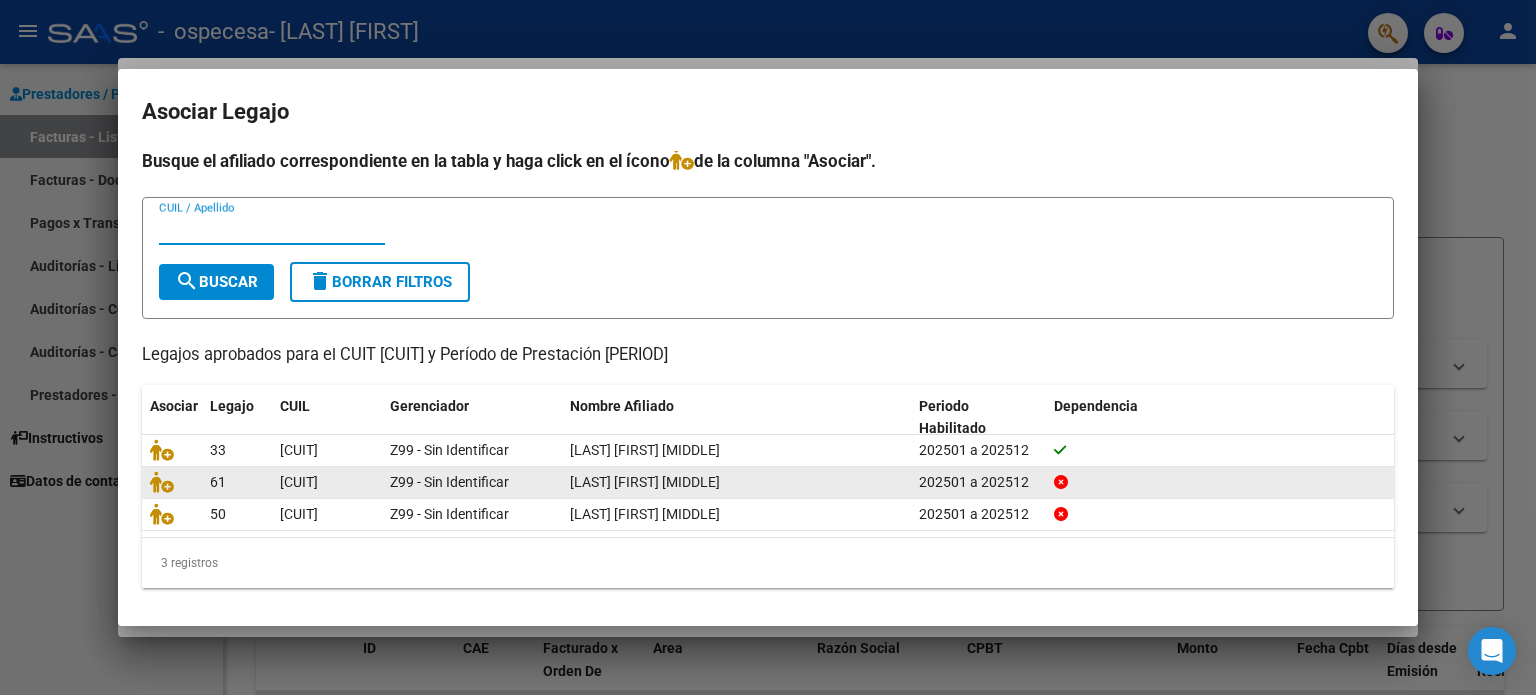 click on "[LAST] [FIRST] [MIDDLE]" 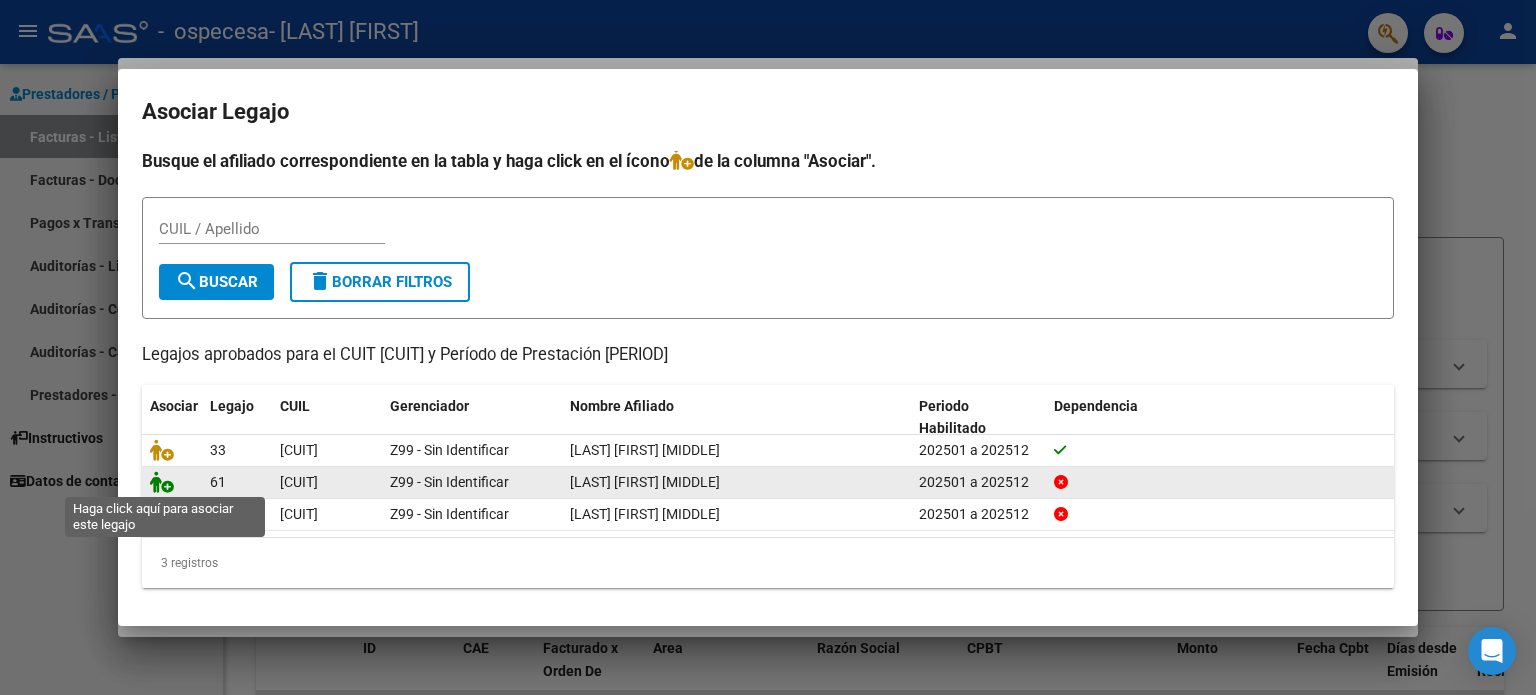 click 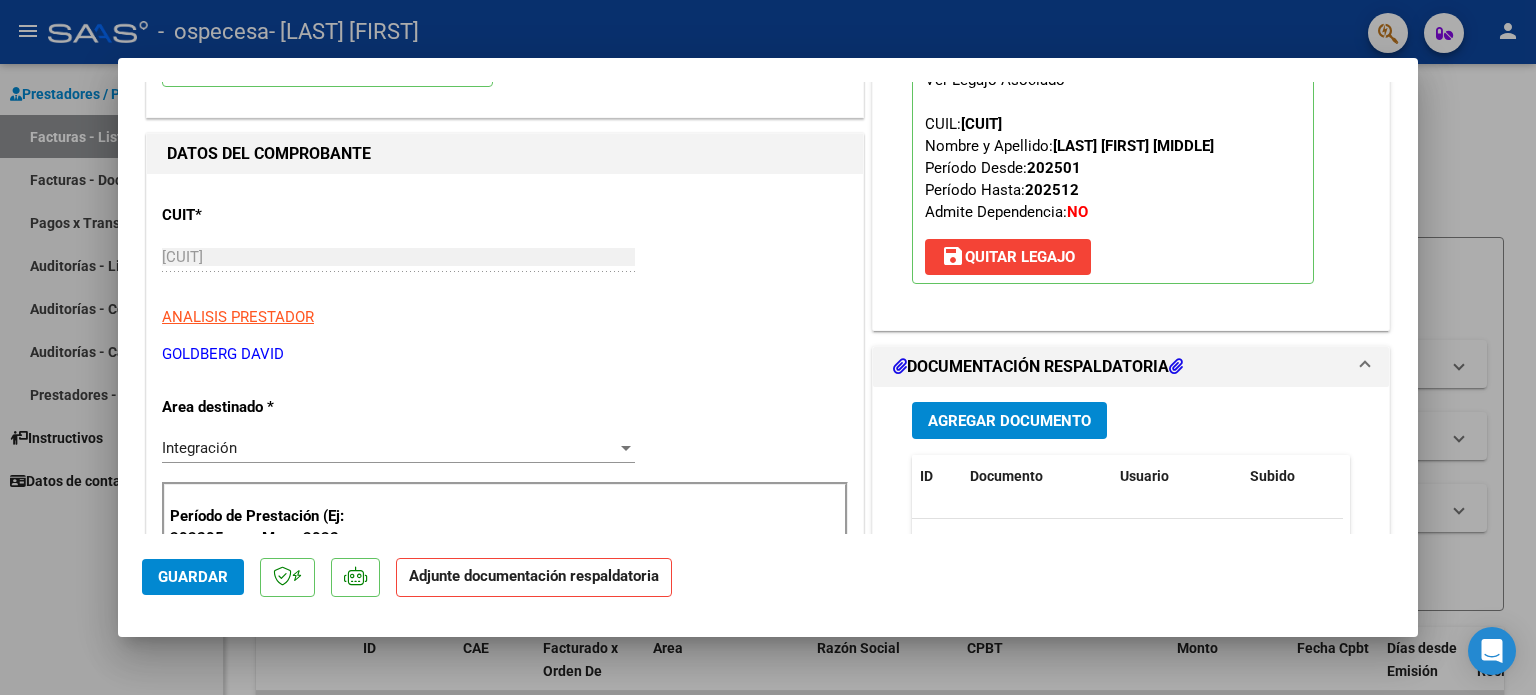 scroll, scrollTop: 200, scrollLeft: 0, axis: vertical 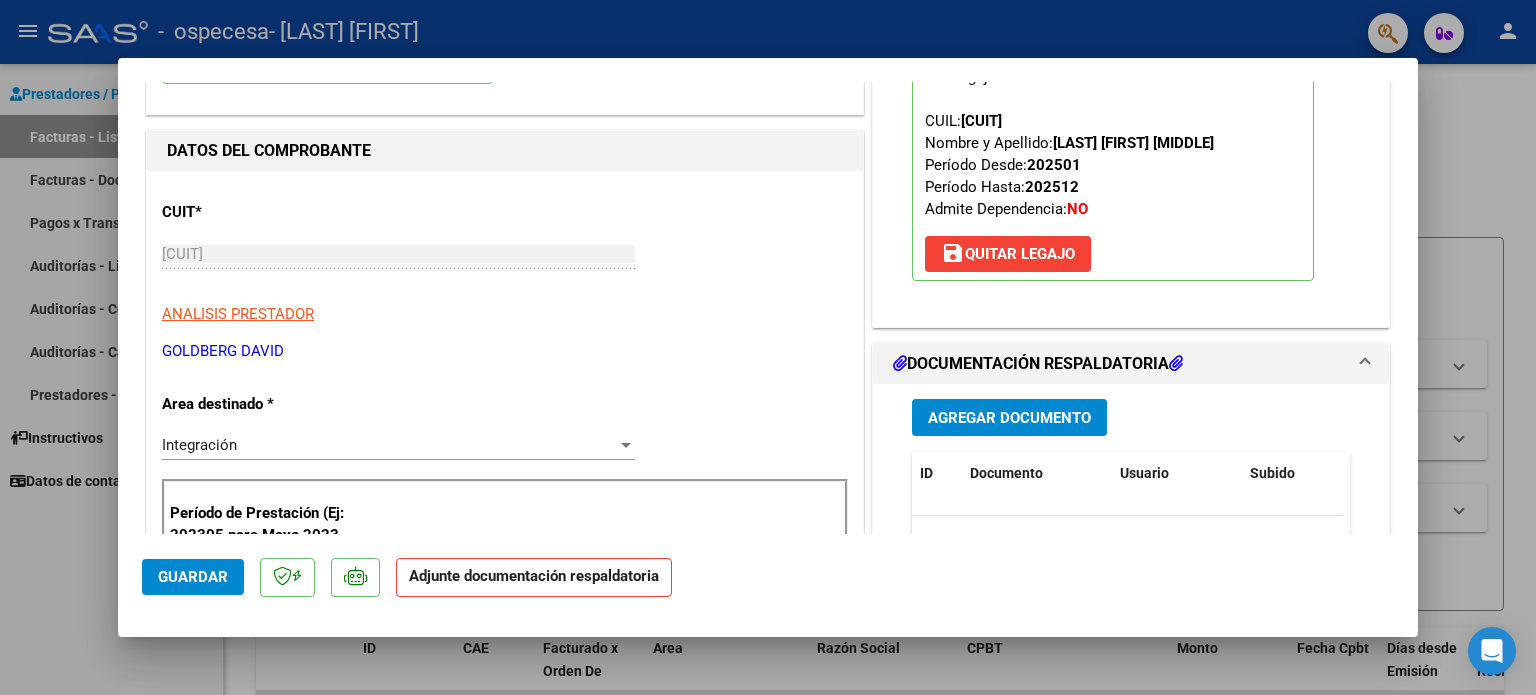 click on "Agregar Documento" at bounding box center (1009, 418) 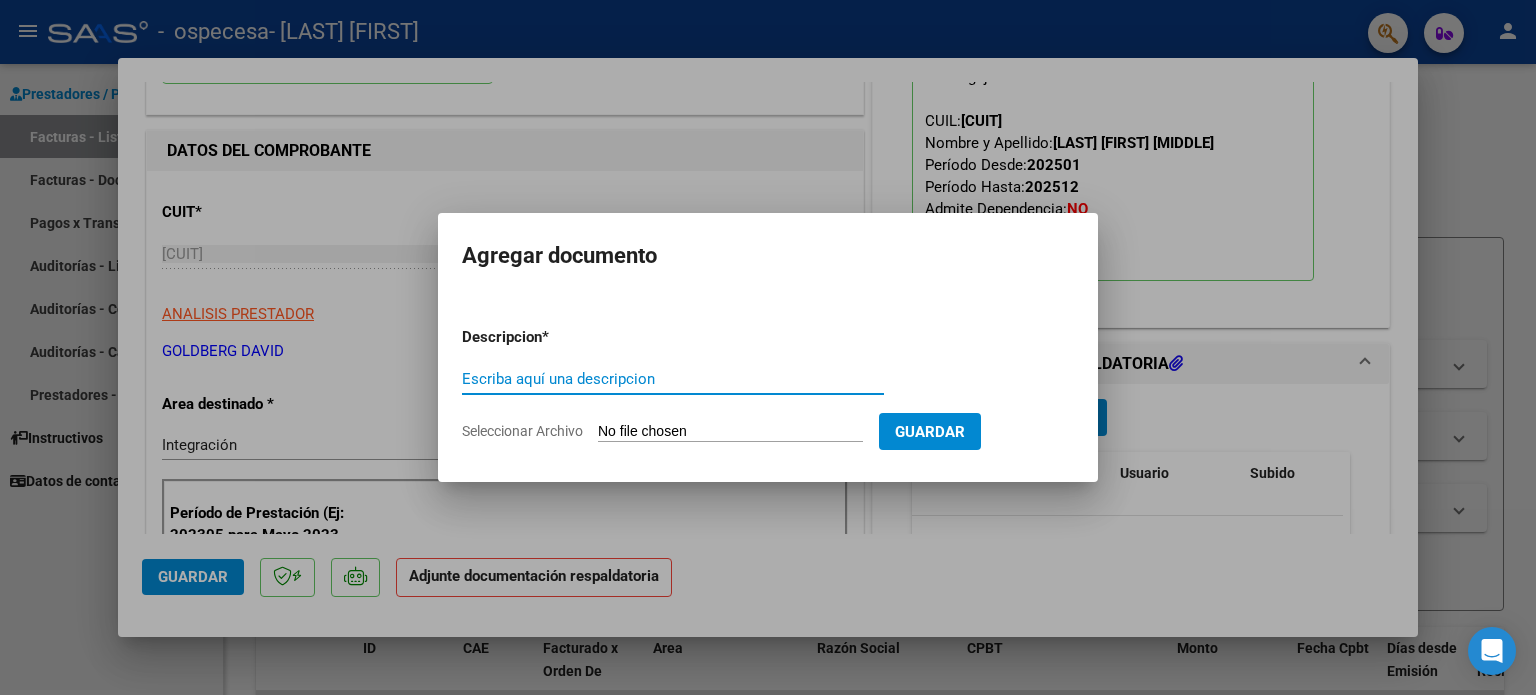click on "Escriba aquí una descripcion" at bounding box center [673, 379] 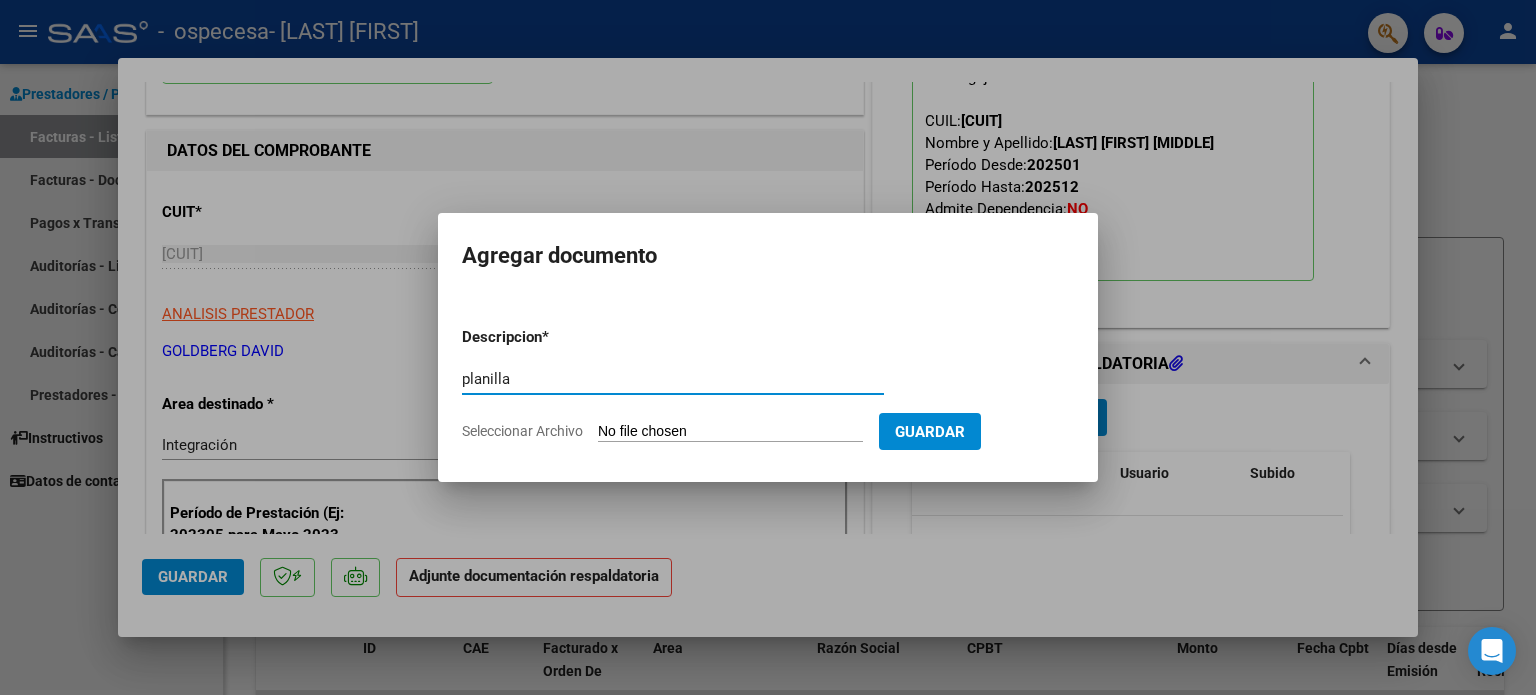 type on "planilla" 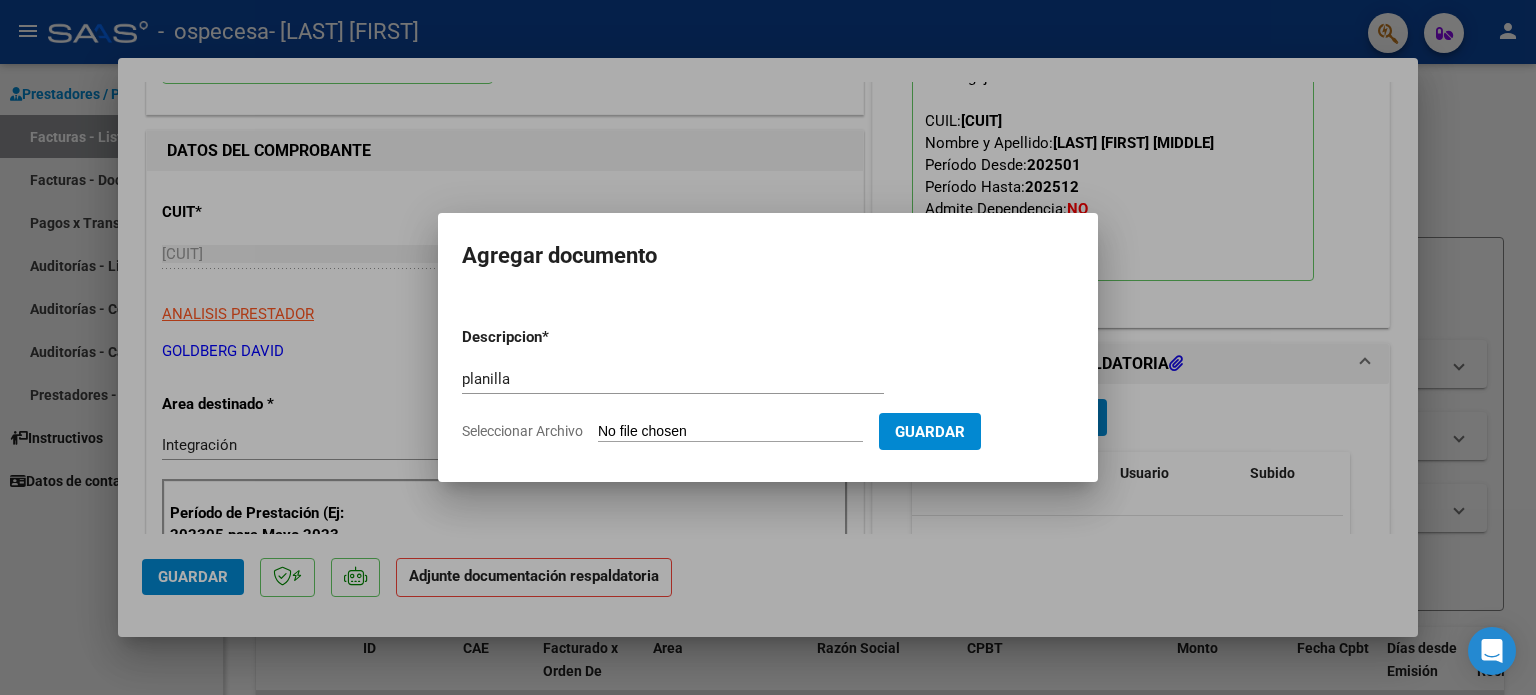 type on "C:\fakepath\[FILENAME]_[CUIT]_[NUMBER]_[NUMBER].pdf" 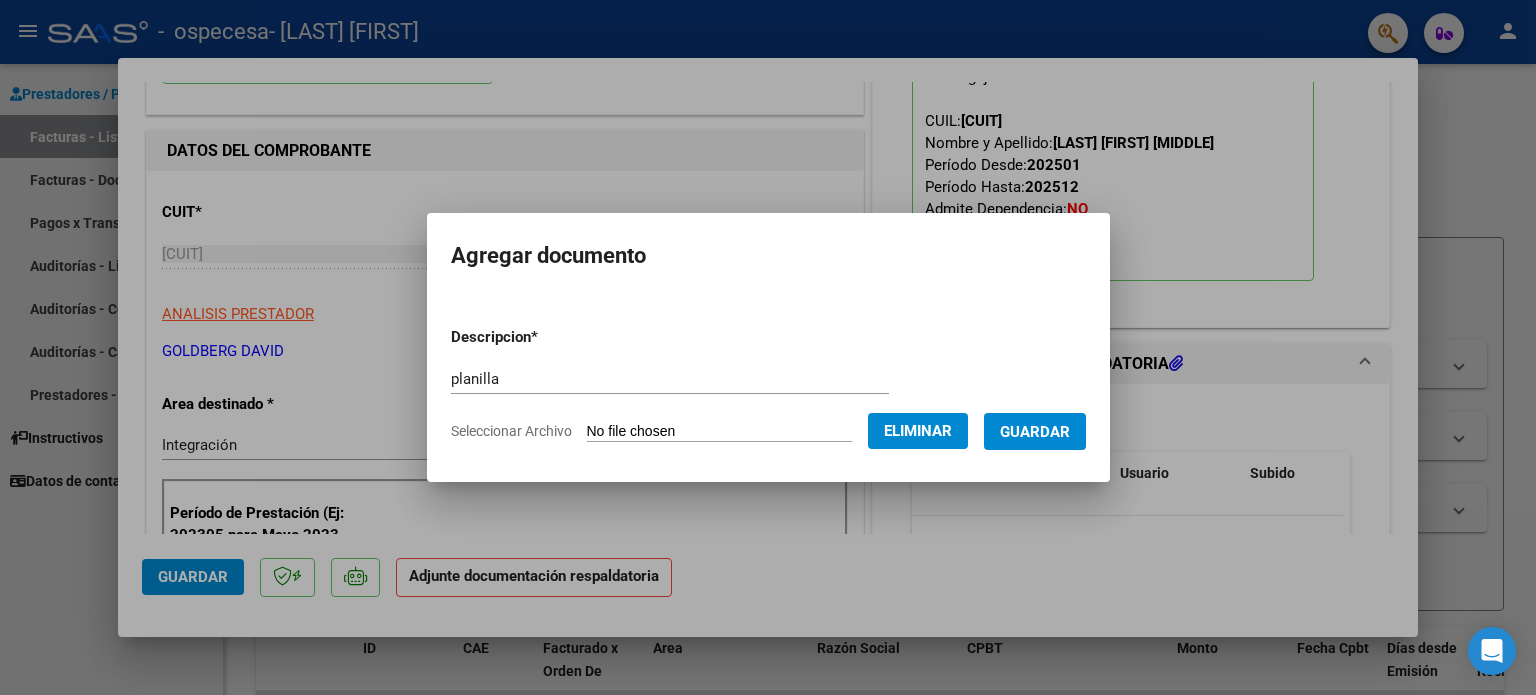 click on "Guardar" at bounding box center [1035, 432] 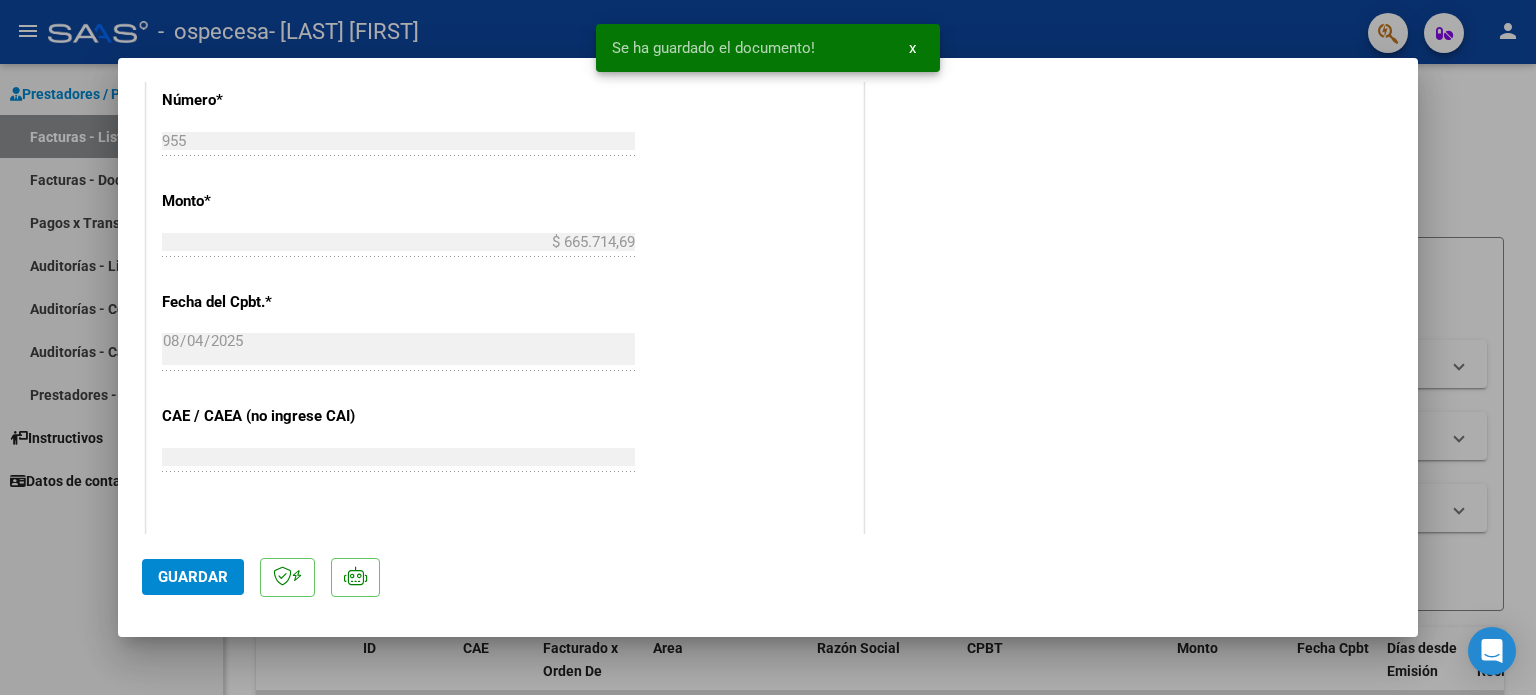 scroll, scrollTop: 1336, scrollLeft: 0, axis: vertical 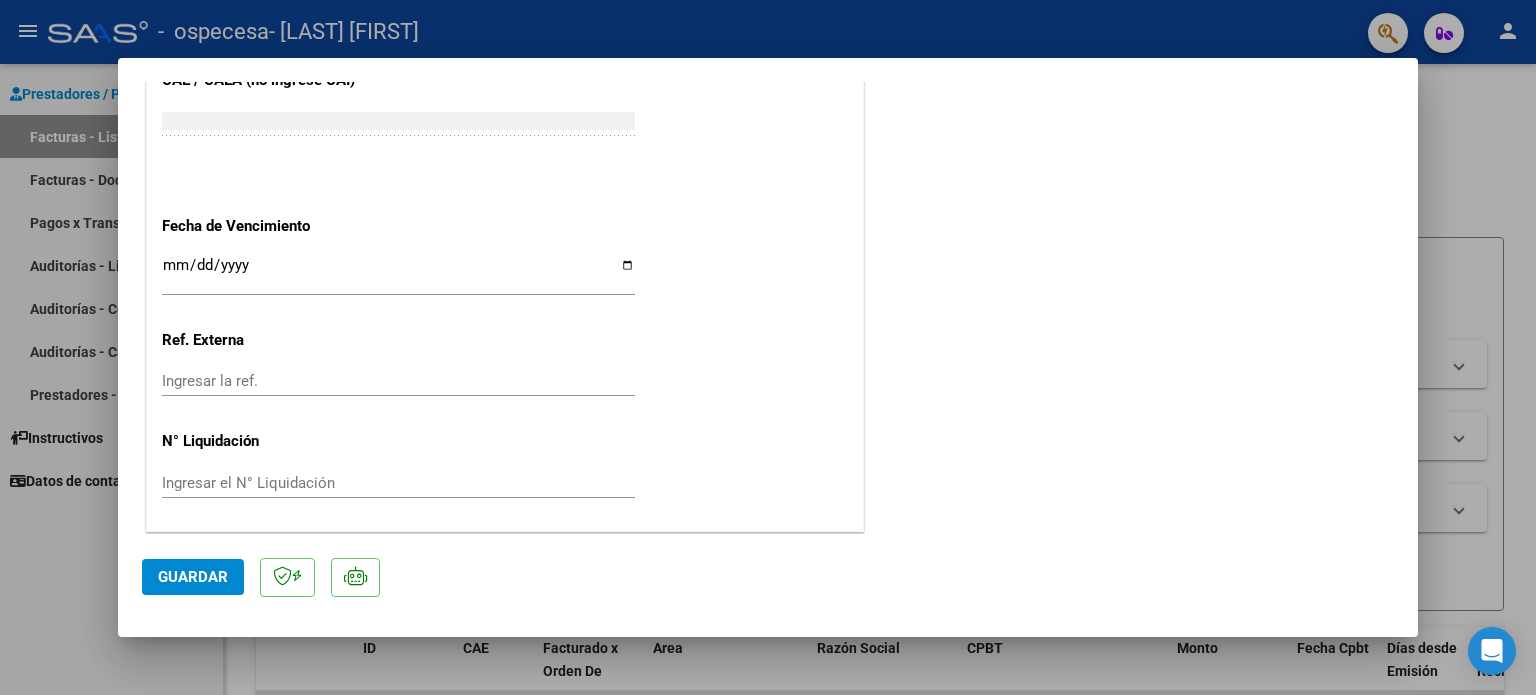 click on "Guardar" 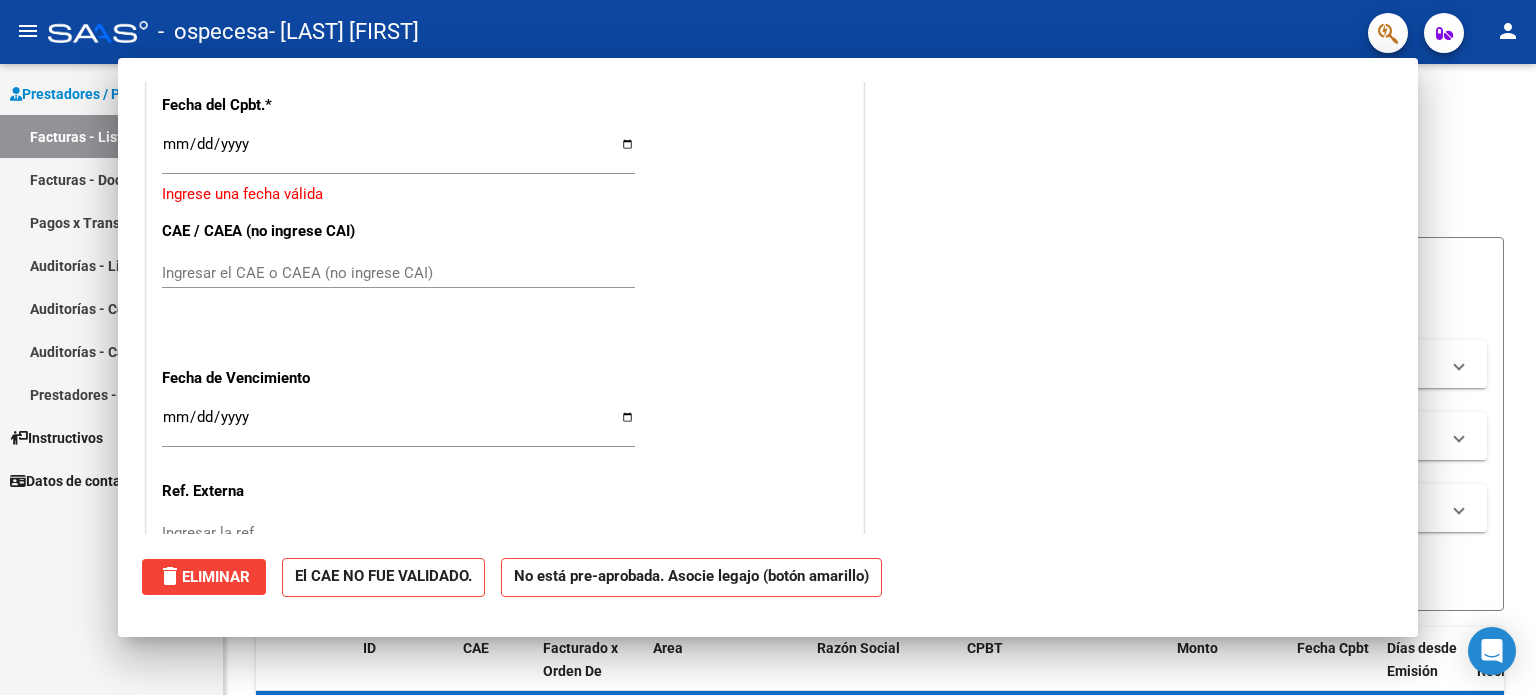 scroll, scrollTop: 0, scrollLeft: 0, axis: both 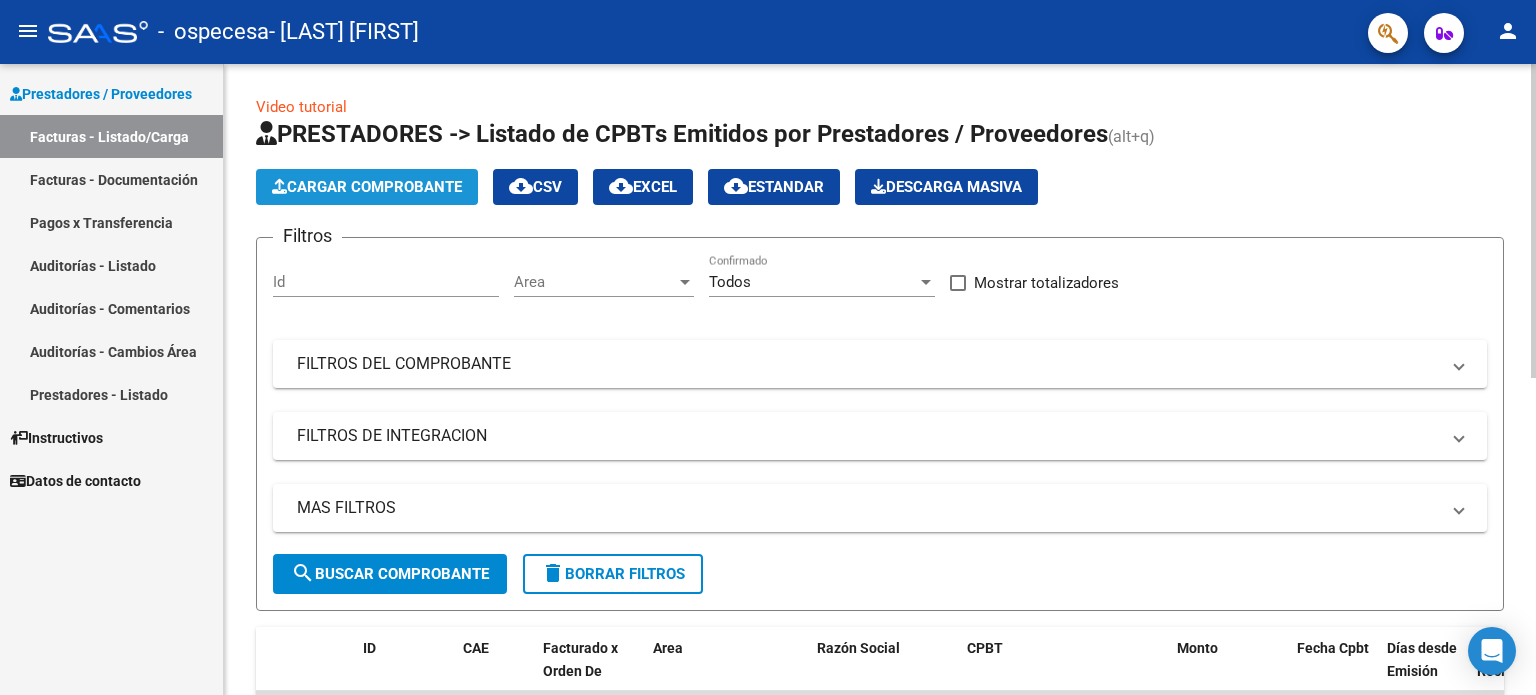 click on "Cargar Comprobante" 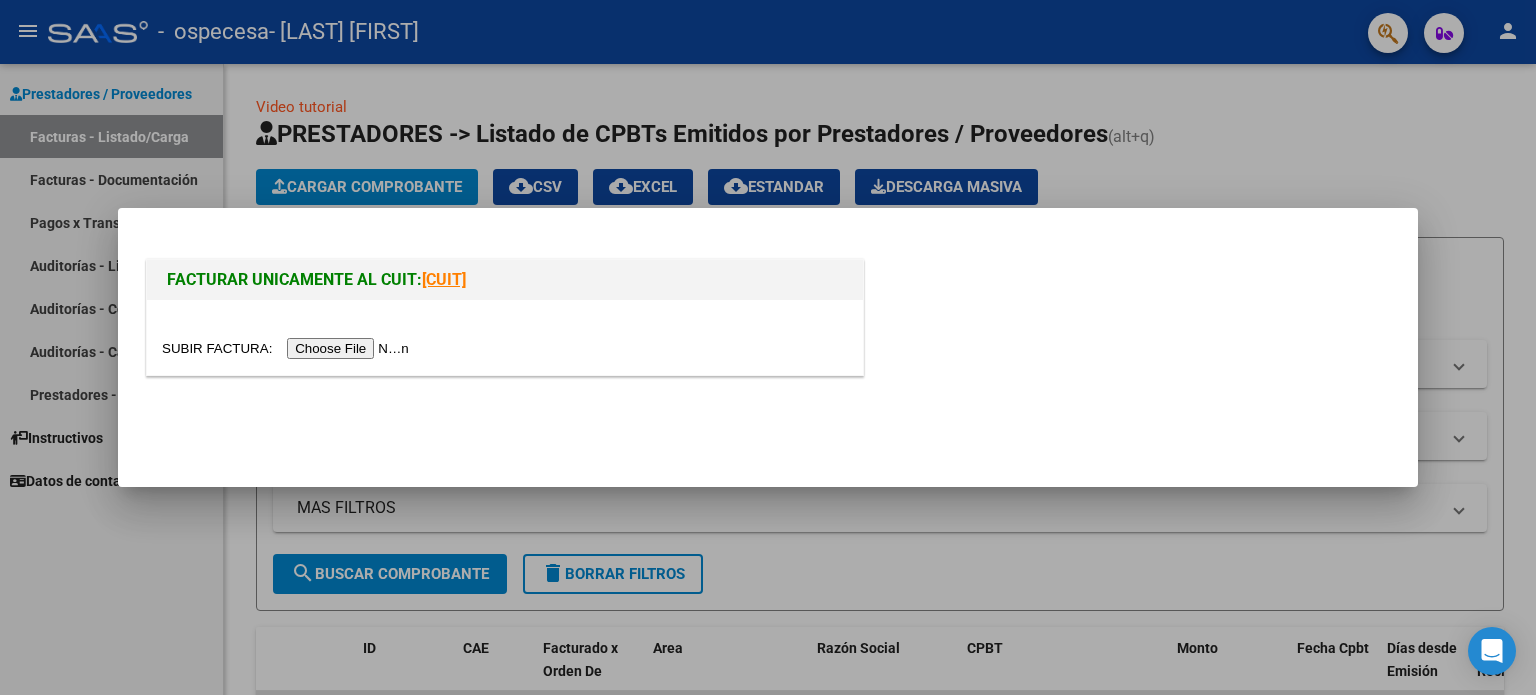 click at bounding box center (288, 348) 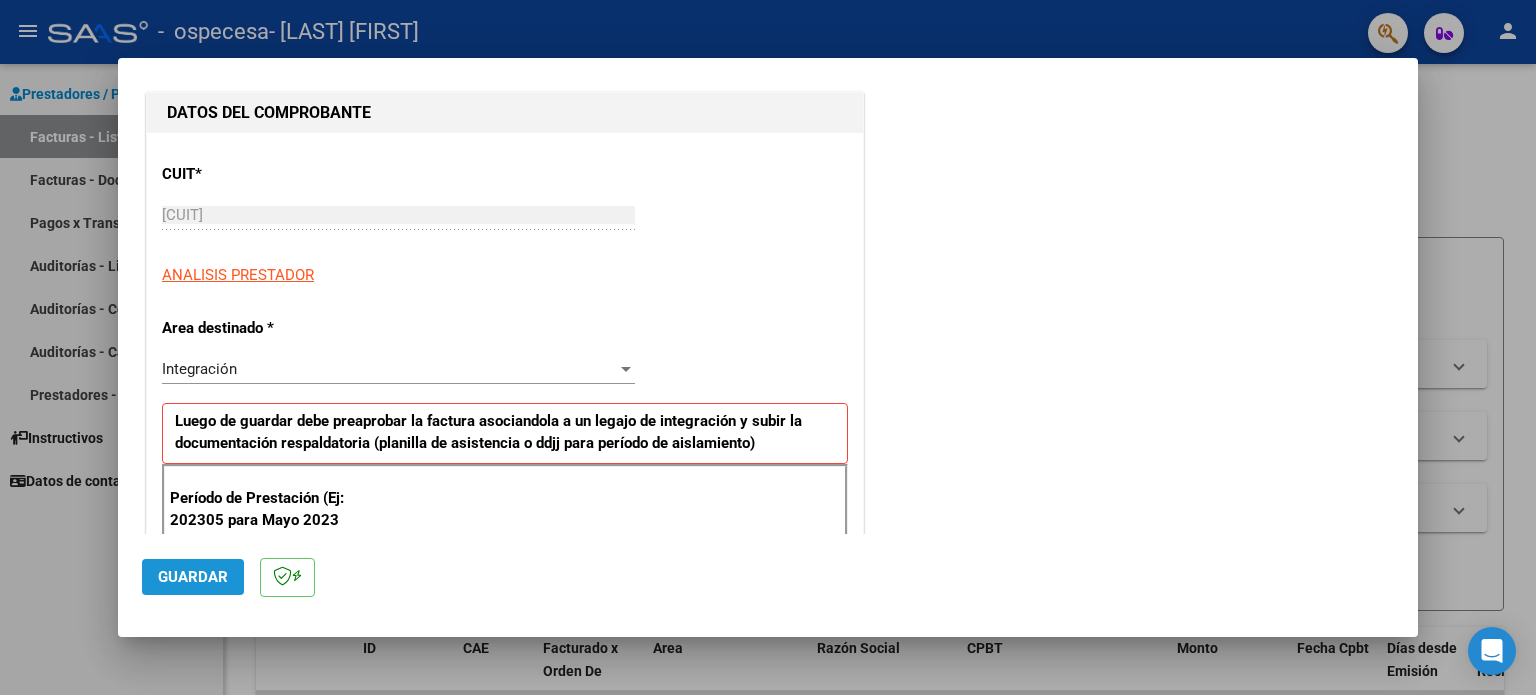 click on "Guardar" 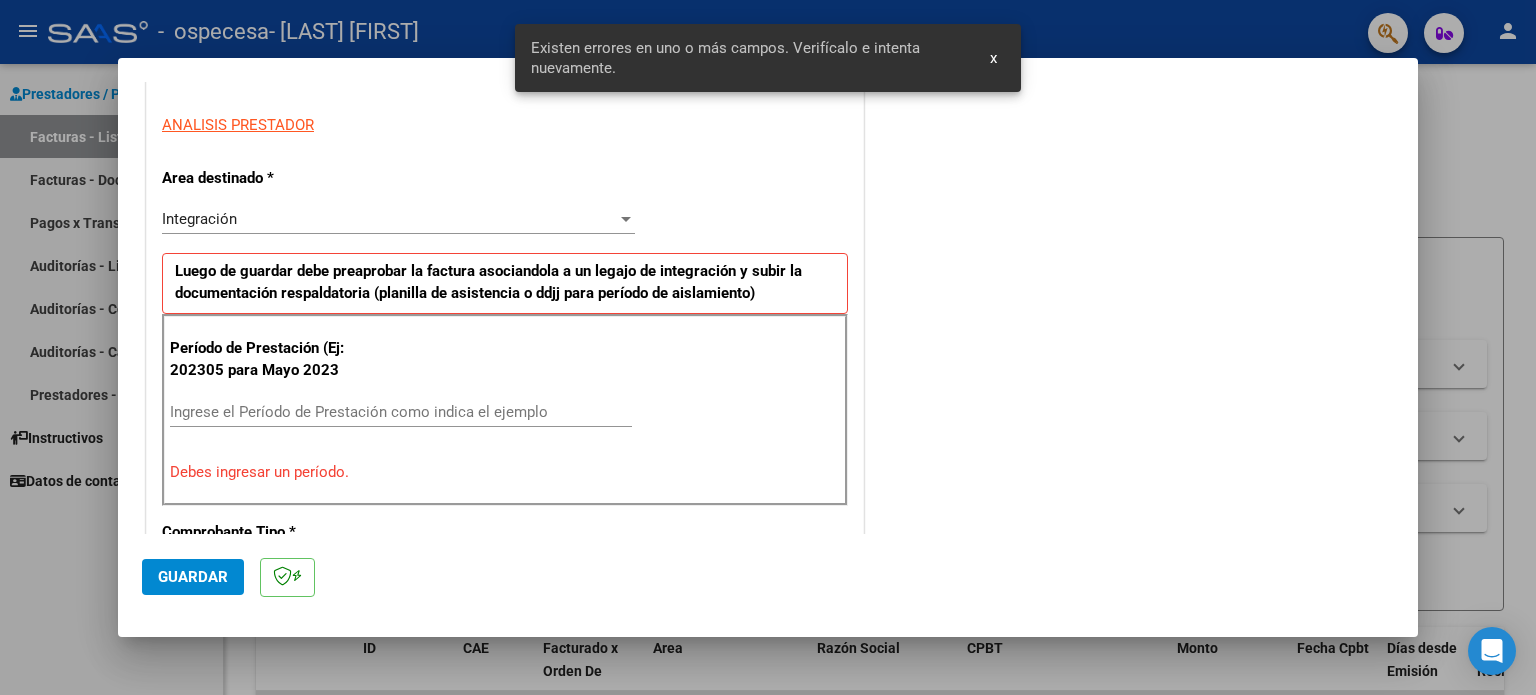 scroll, scrollTop: 431, scrollLeft: 0, axis: vertical 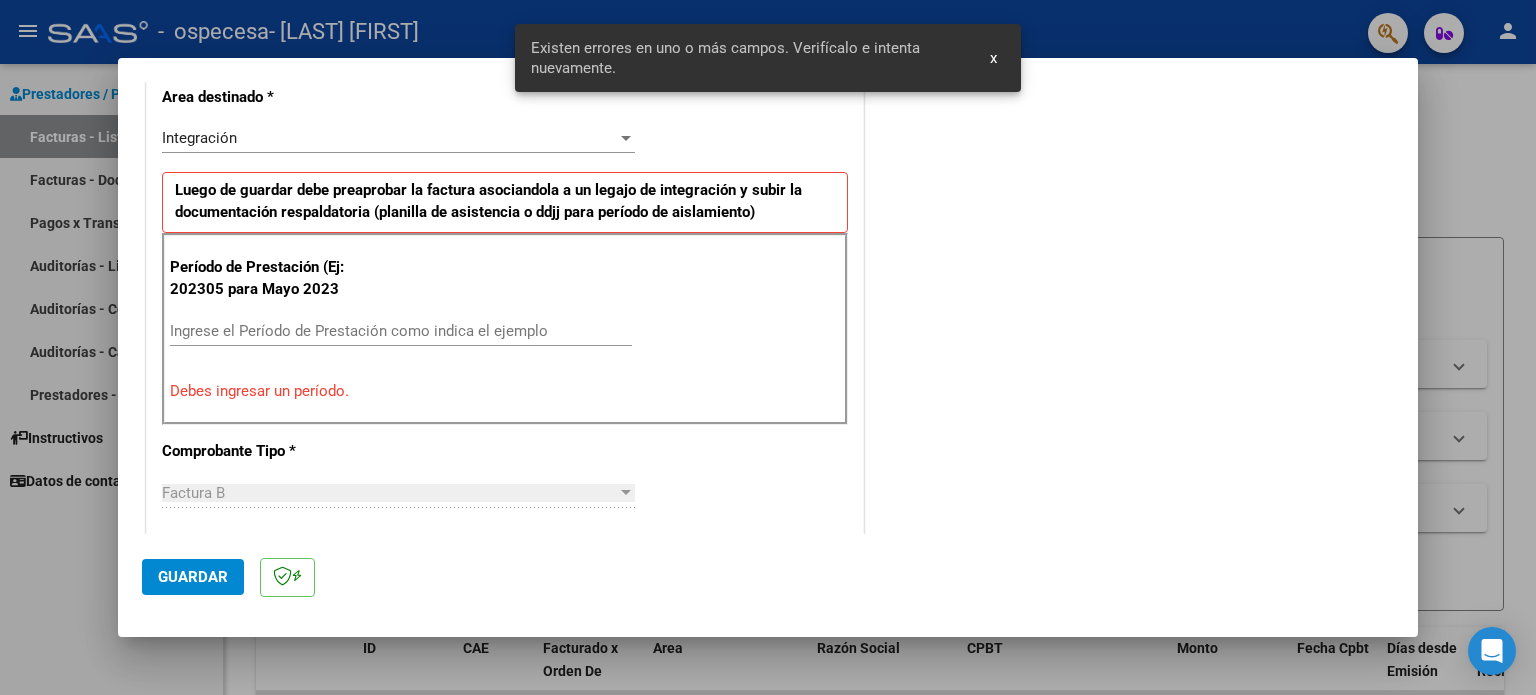 click on "Ingrese el Período de Prestación como indica el ejemplo" at bounding box center (401, 331) 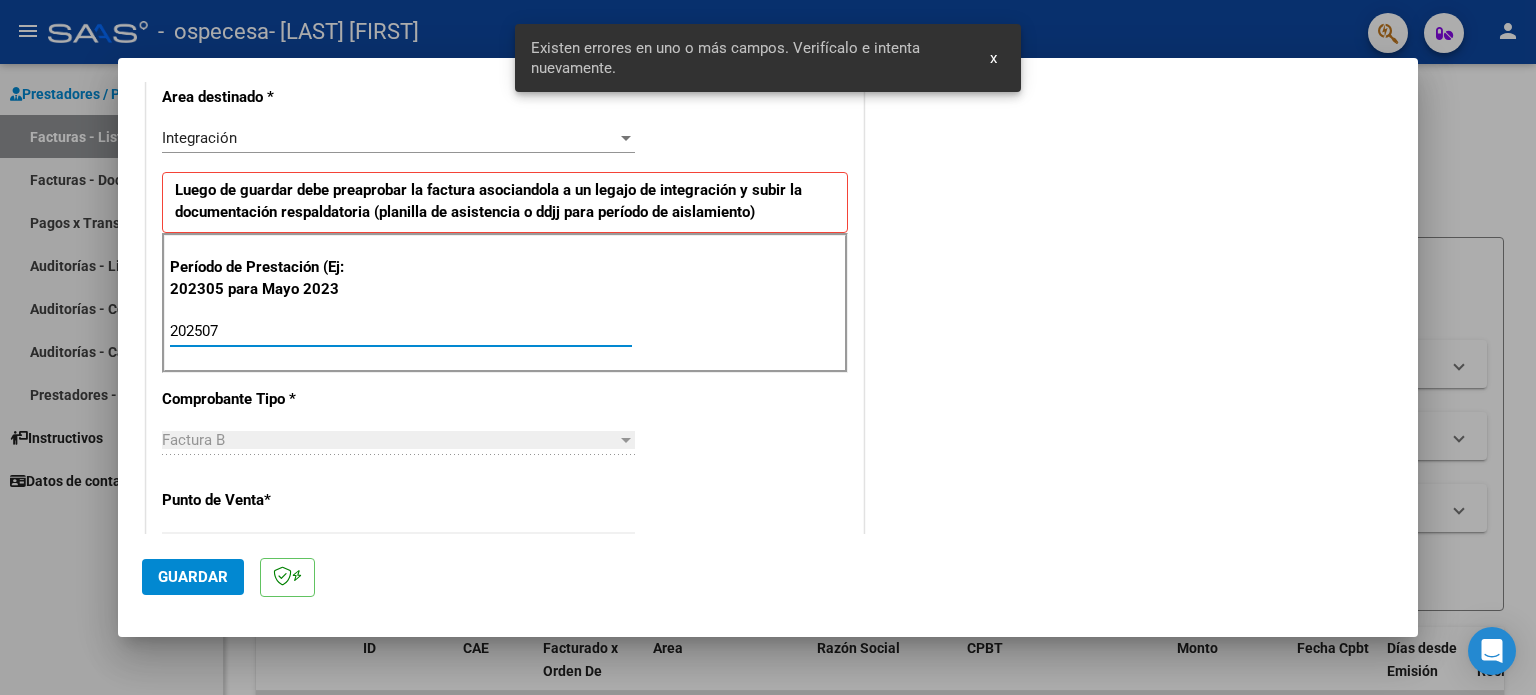 type on "202507" 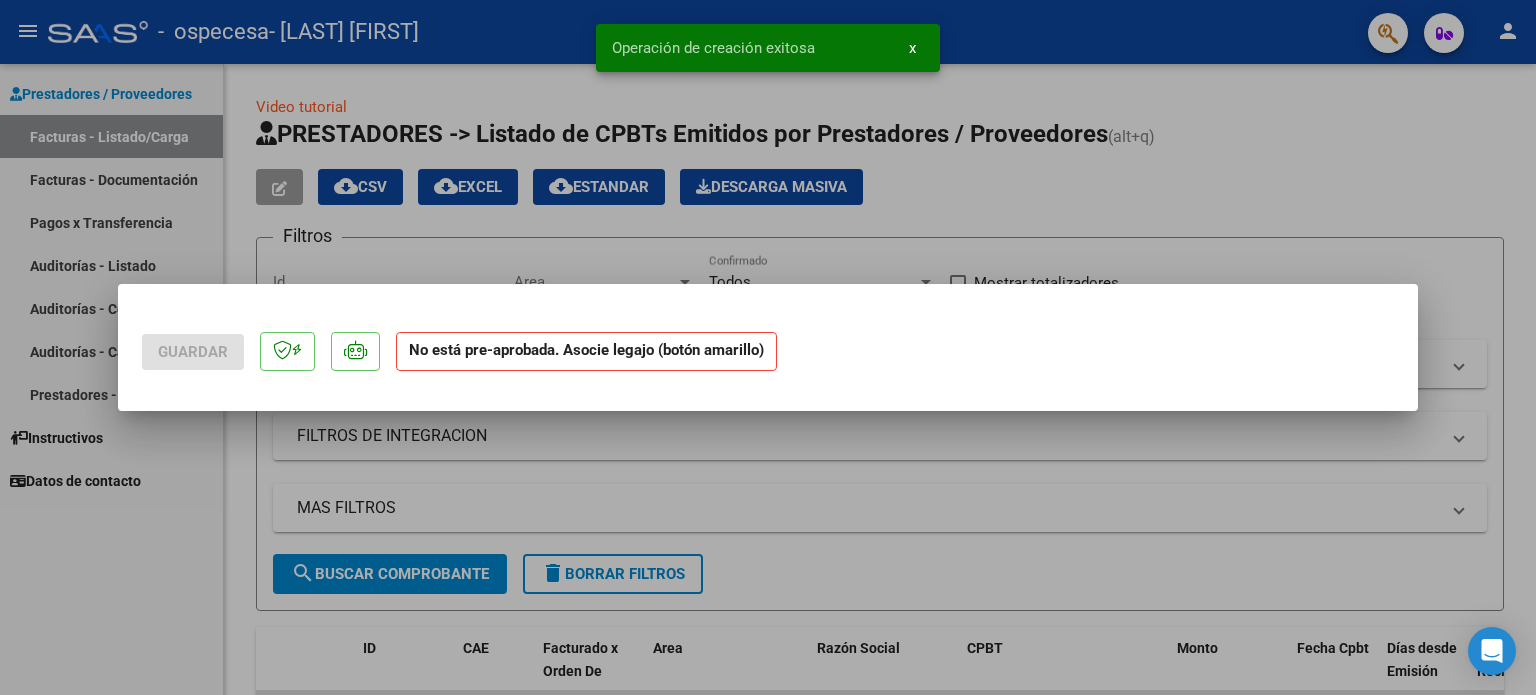 scroll, scrollTop: 0, scrollLeft: 0, axis: both 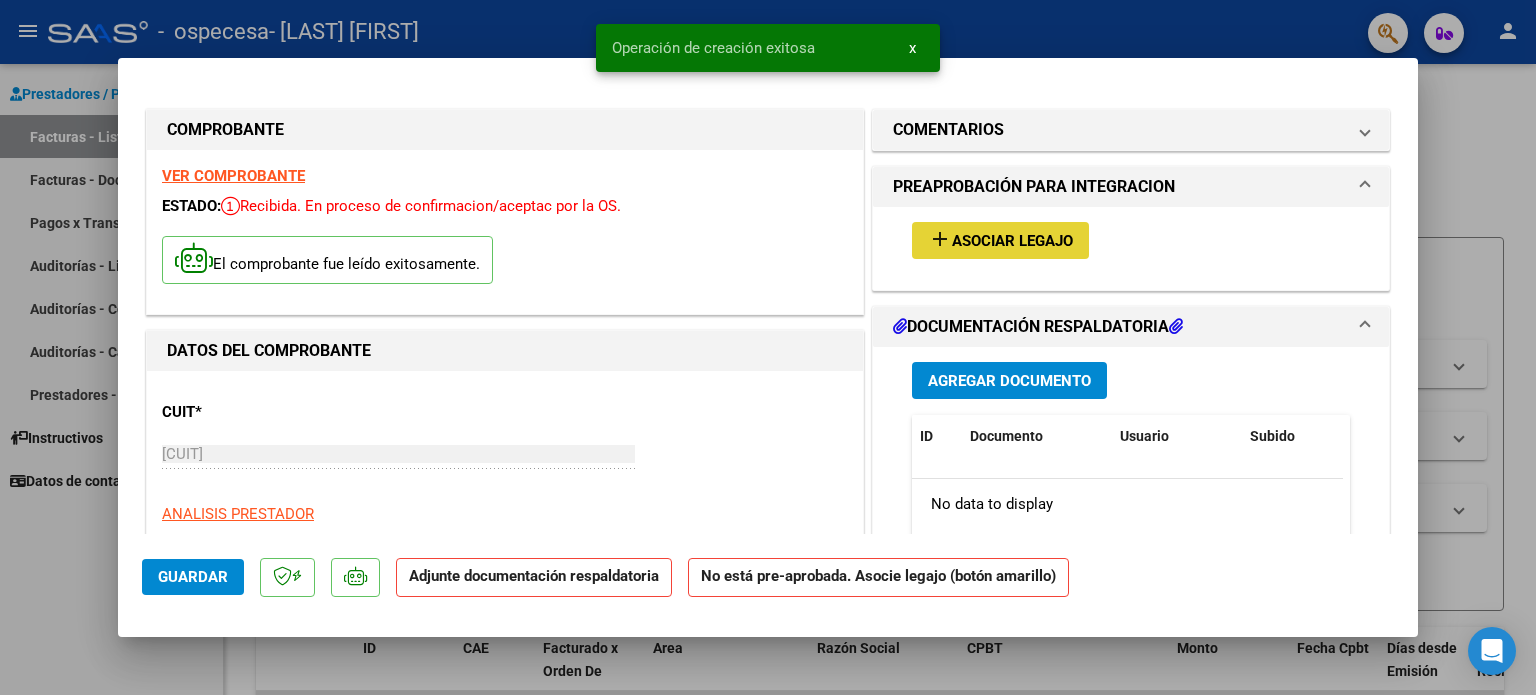 click on "add" at bounding box center (940, 239) 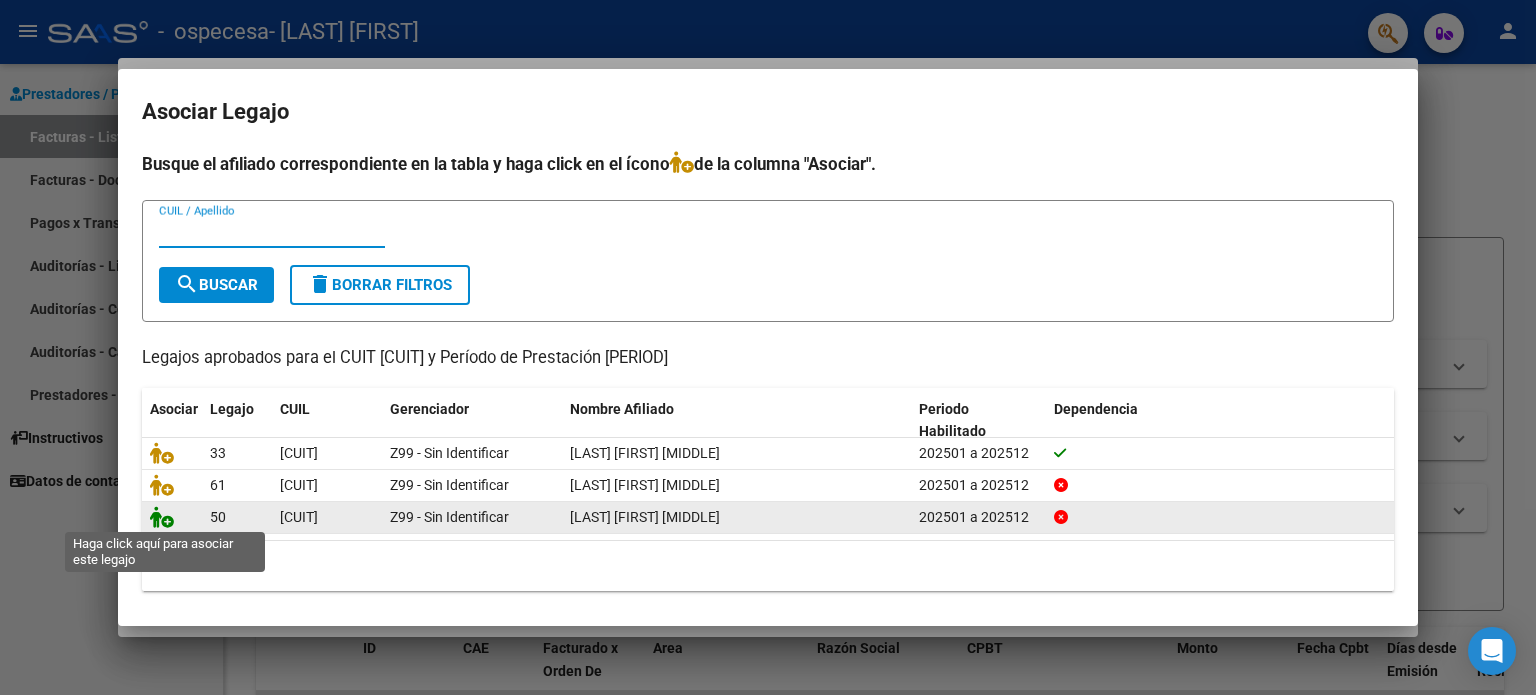 click 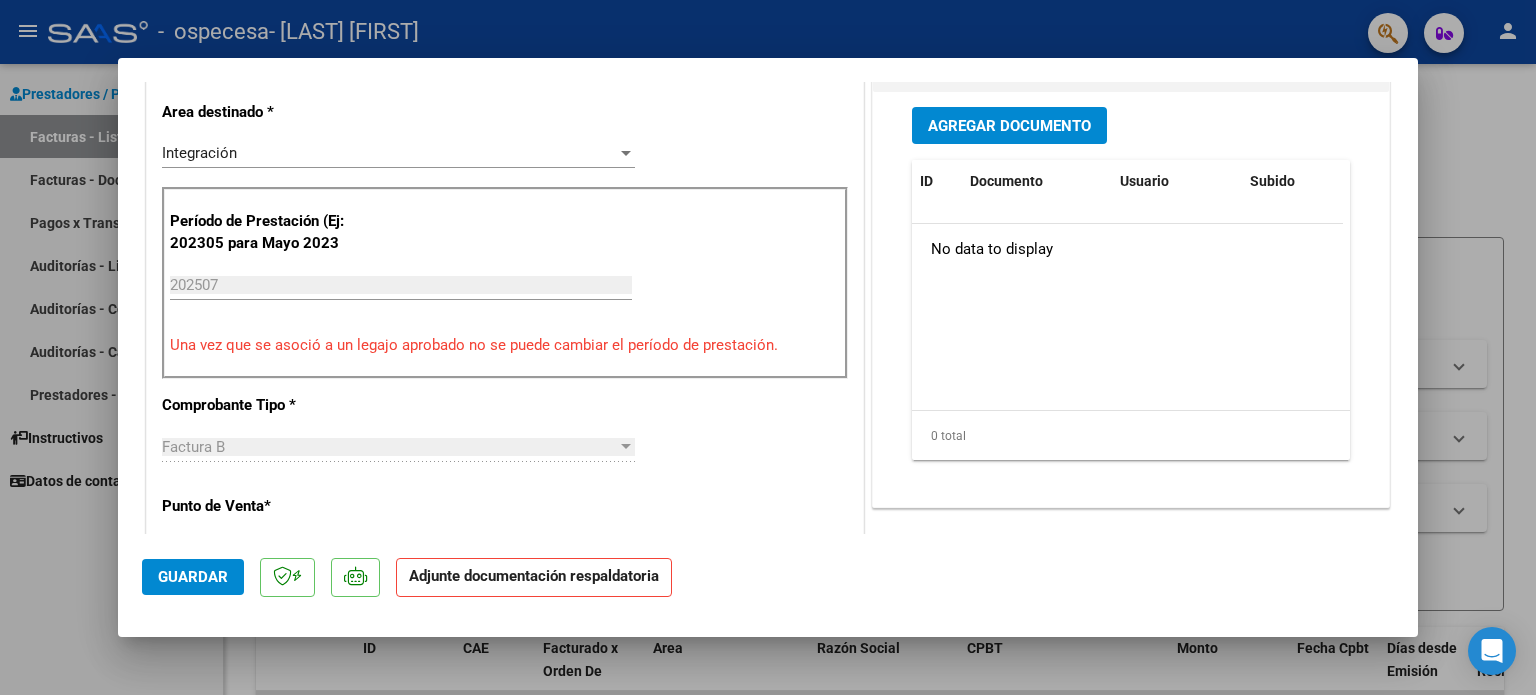 scroll, scrollTop: 236, scrollLeft: 0, axis: vertical 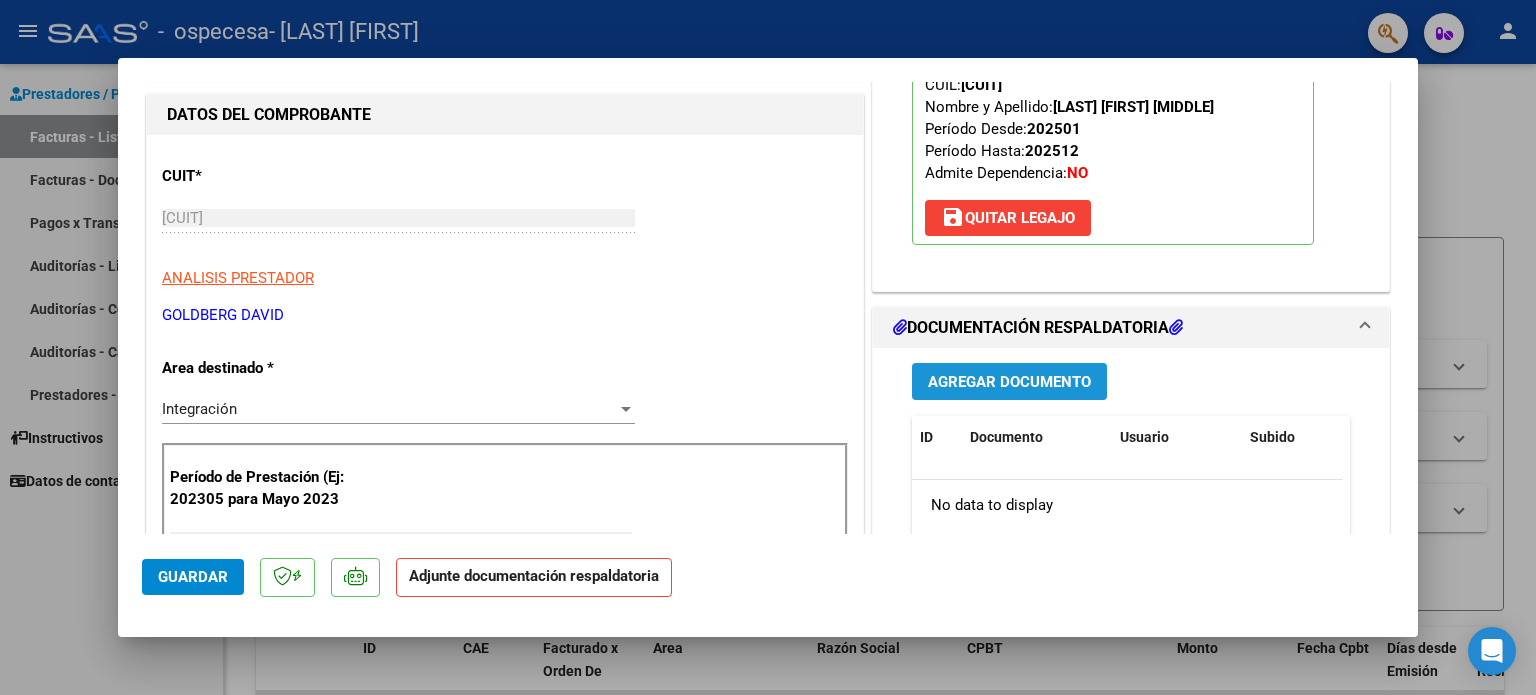 click on "Agregar Documento" at bounding box center [1009, 382] 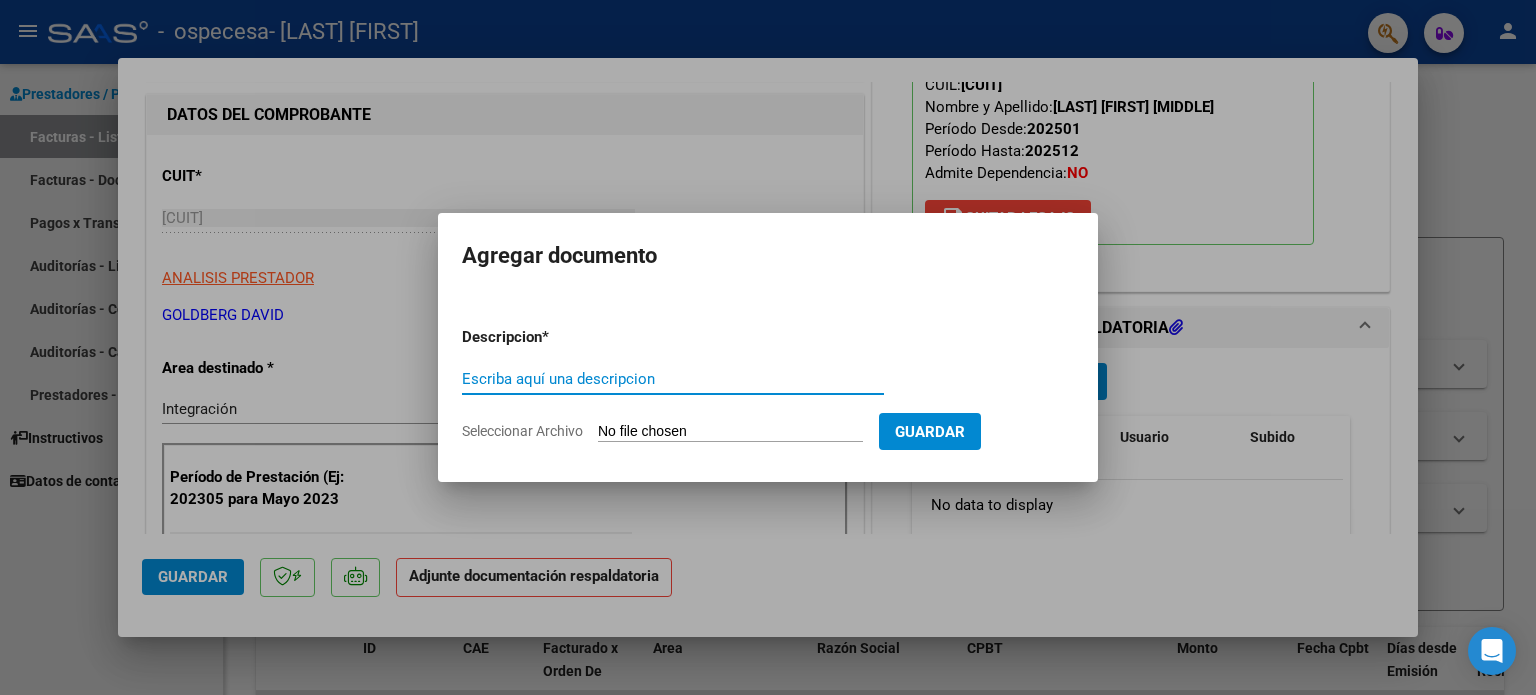 click on "Escriba aquí una descripcion" at bounding box center (673, 379) 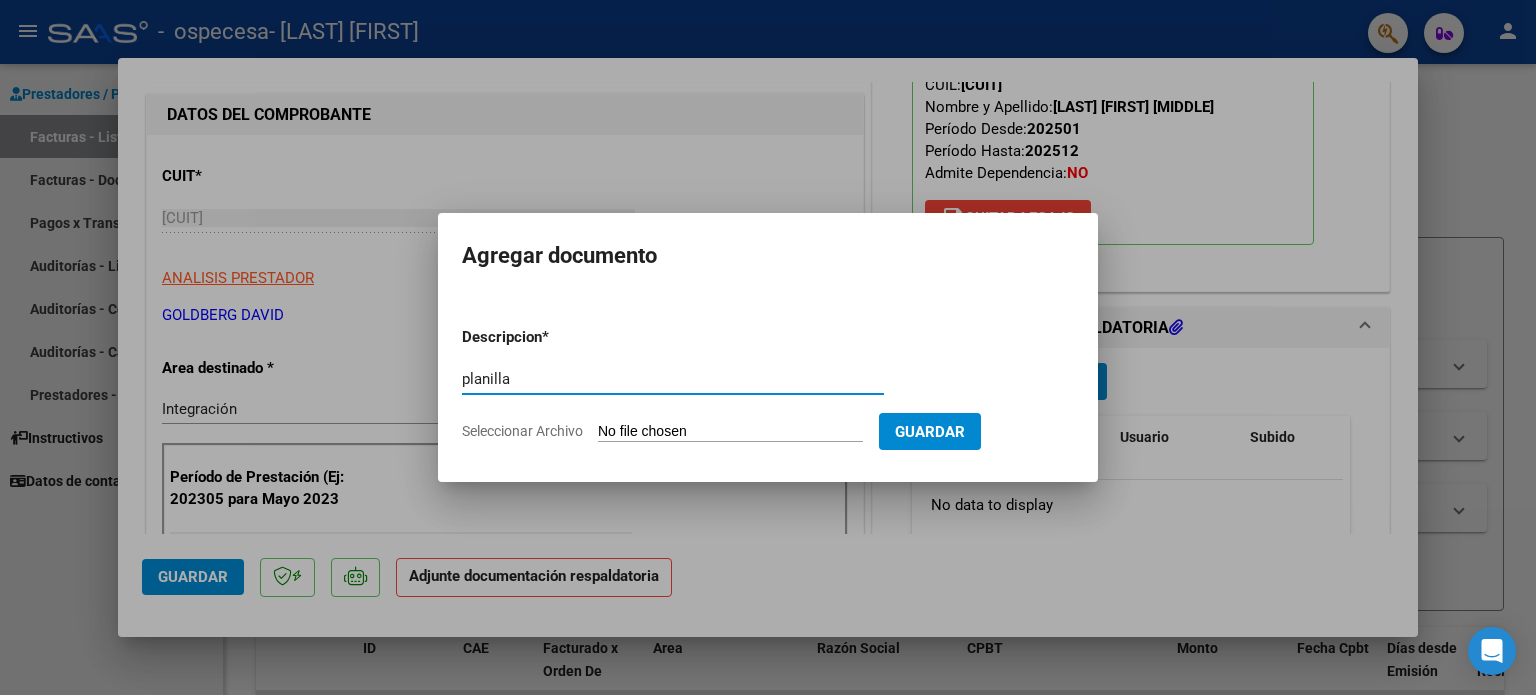 type on "planilla" 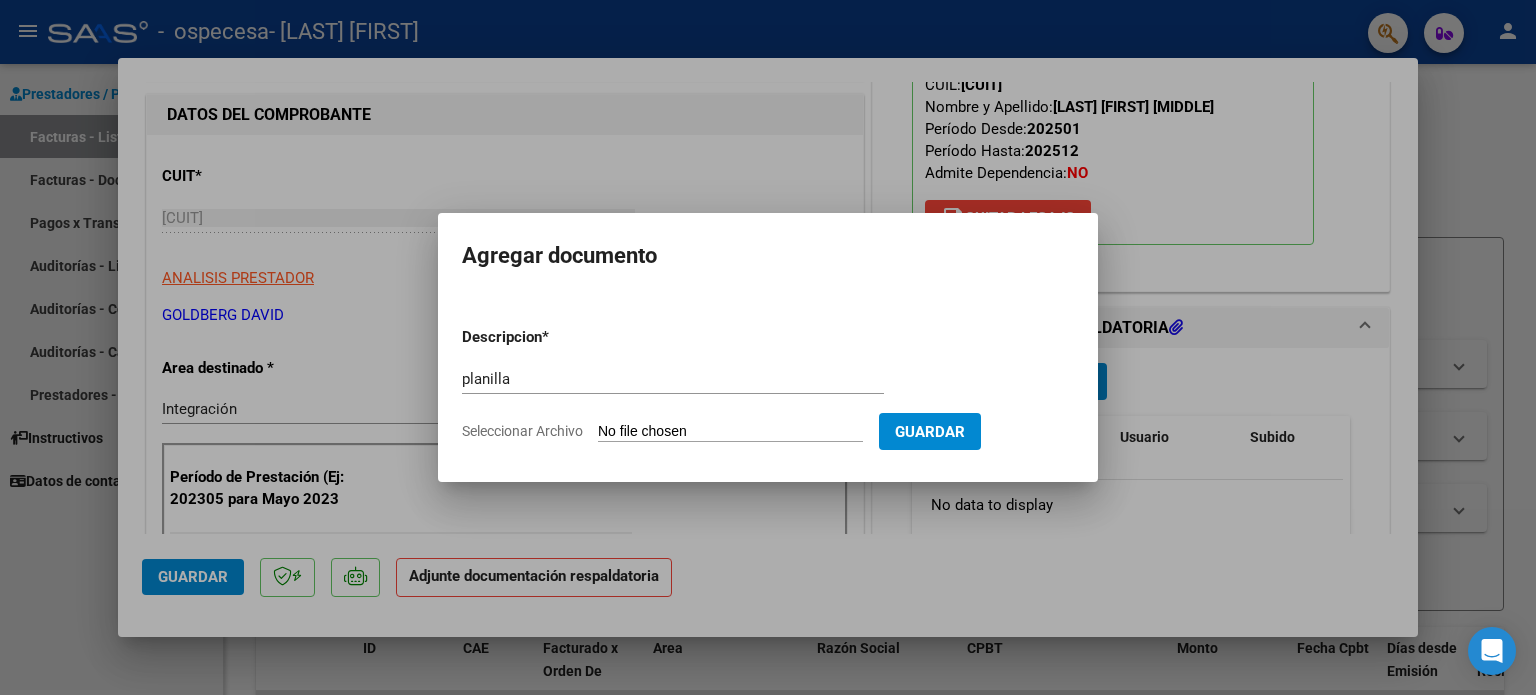 type on "C:\fakepath\[FILENAME]_[CUIT]_[NUMBER]_[NUMBER].pdf" 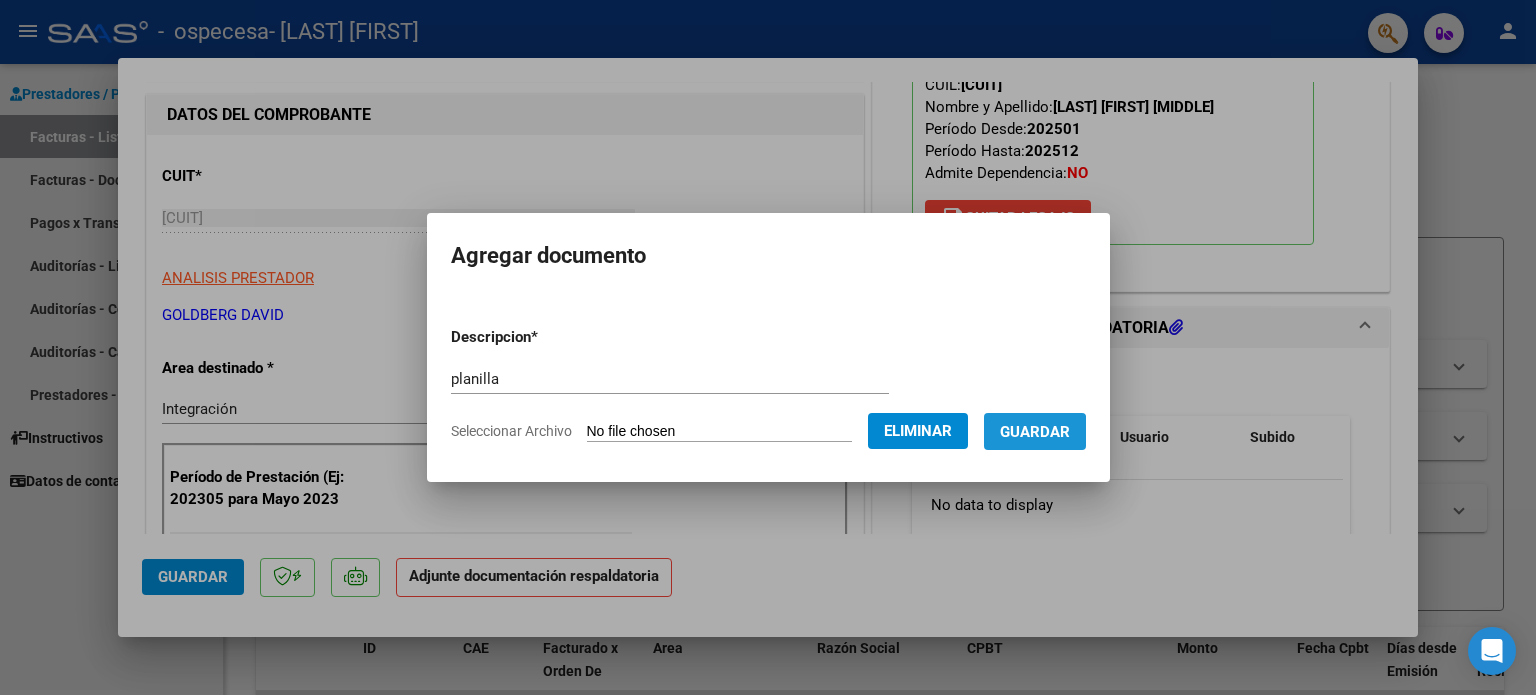 click on "Guardar" at bounding box center [1035, 432] 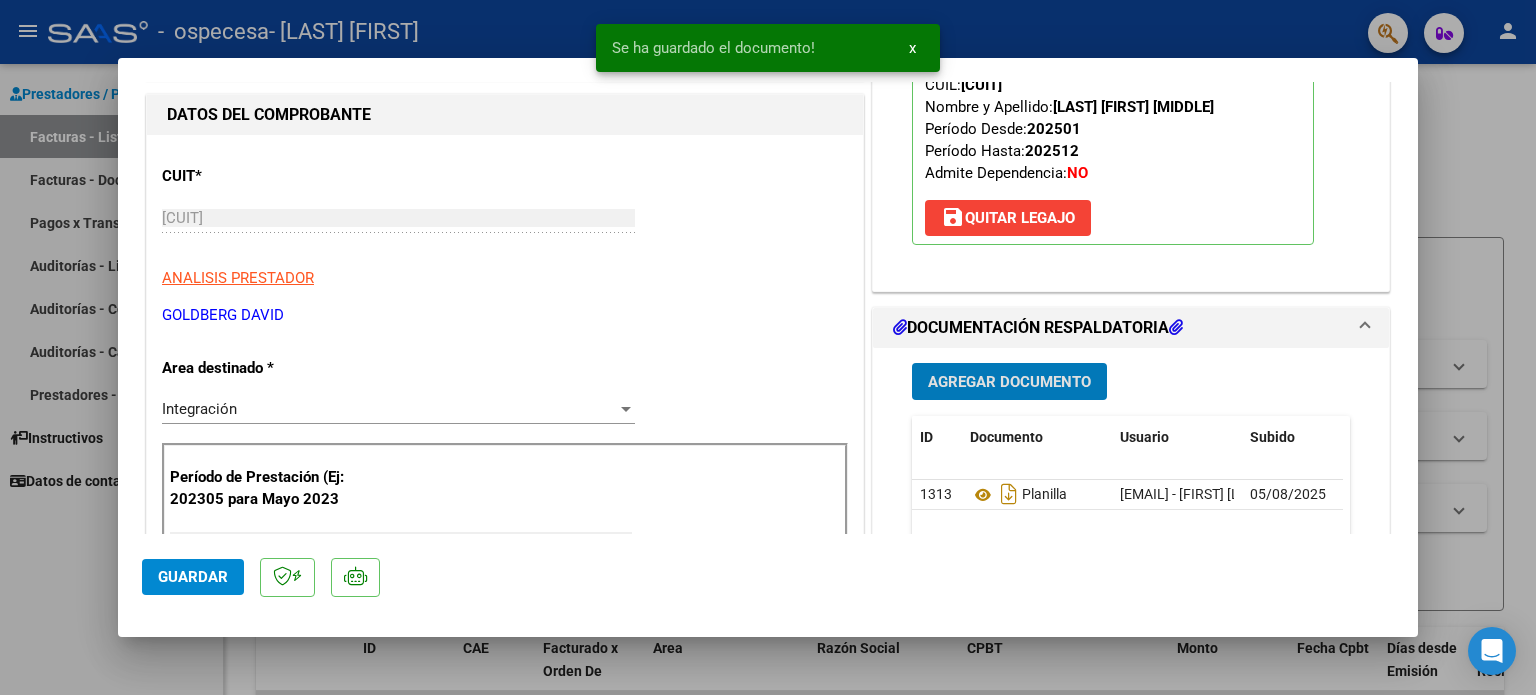 click on "Guardar" 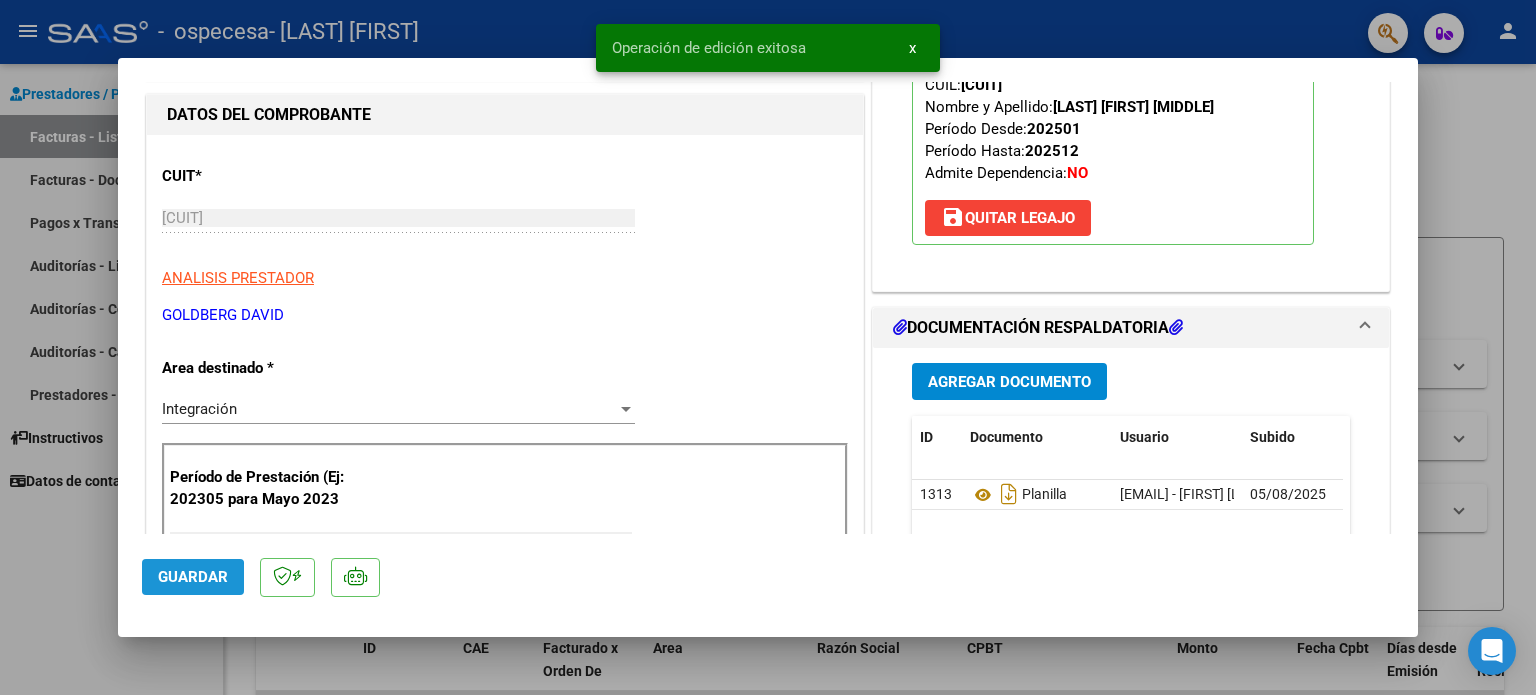 click on "Guardar" 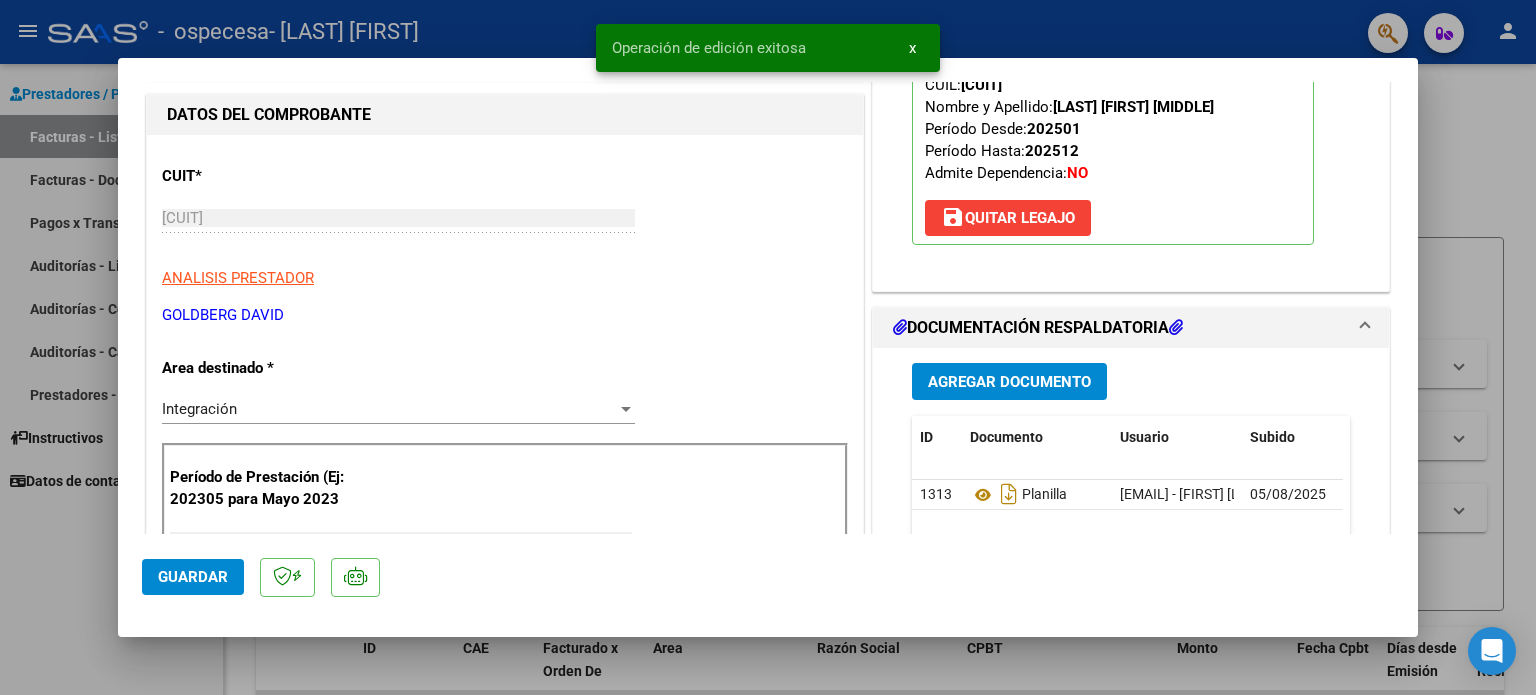 click at bounding box center (768, 347) 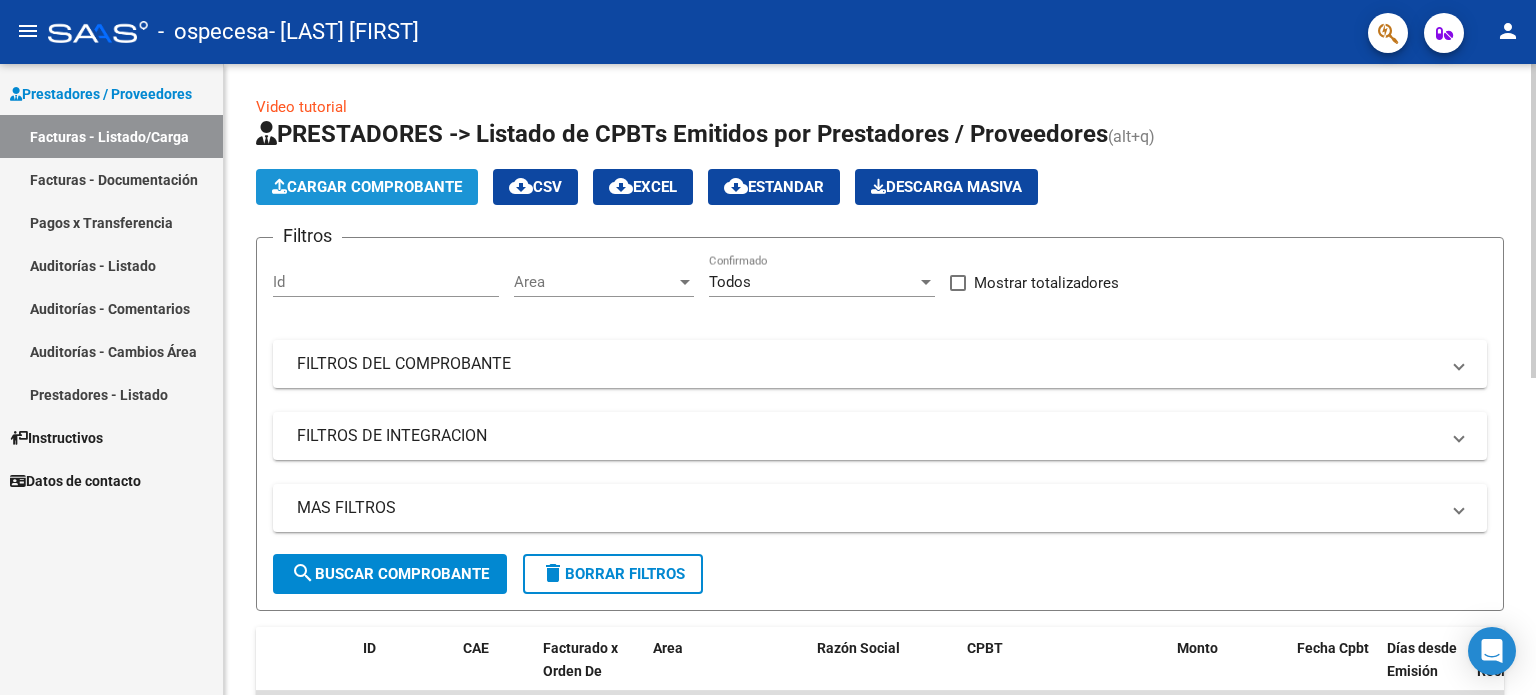 click on "Cargar Comprobante" 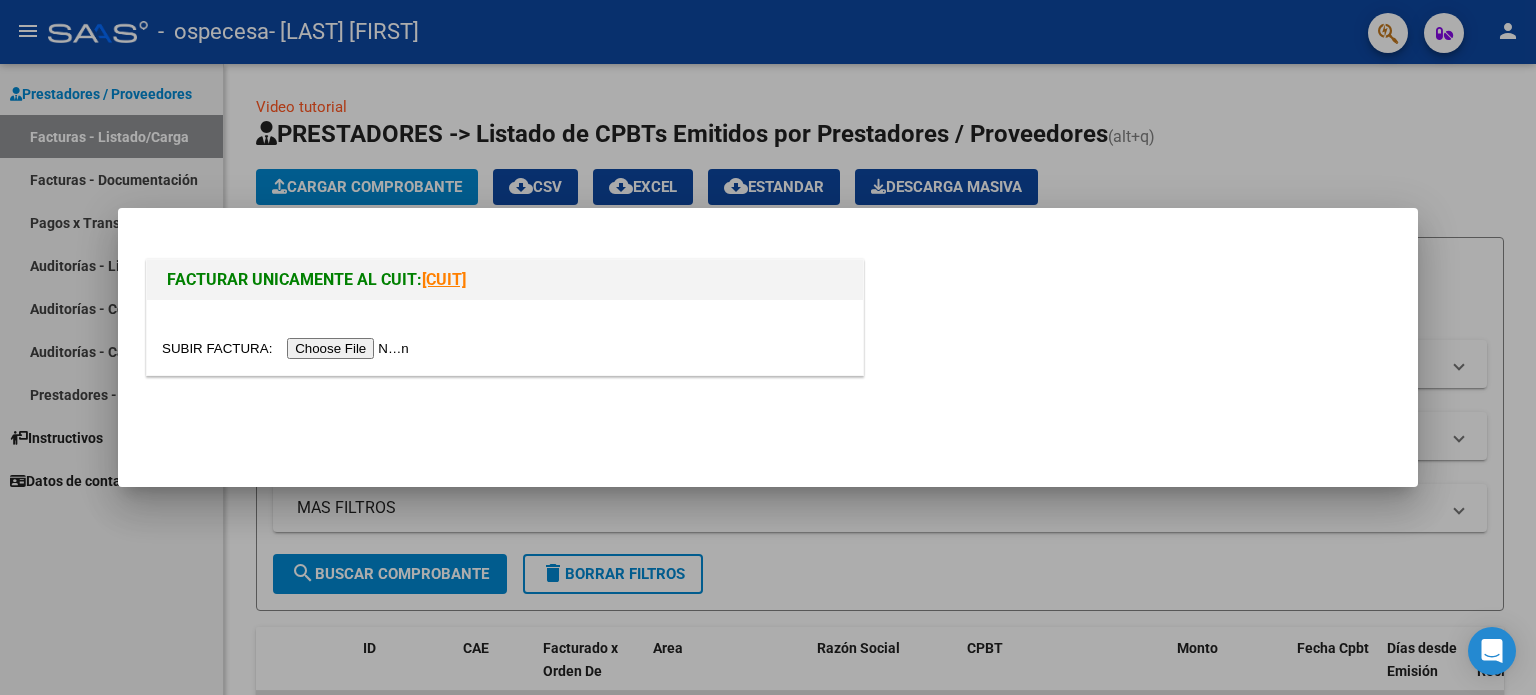 click at bounding box center (505, 348) 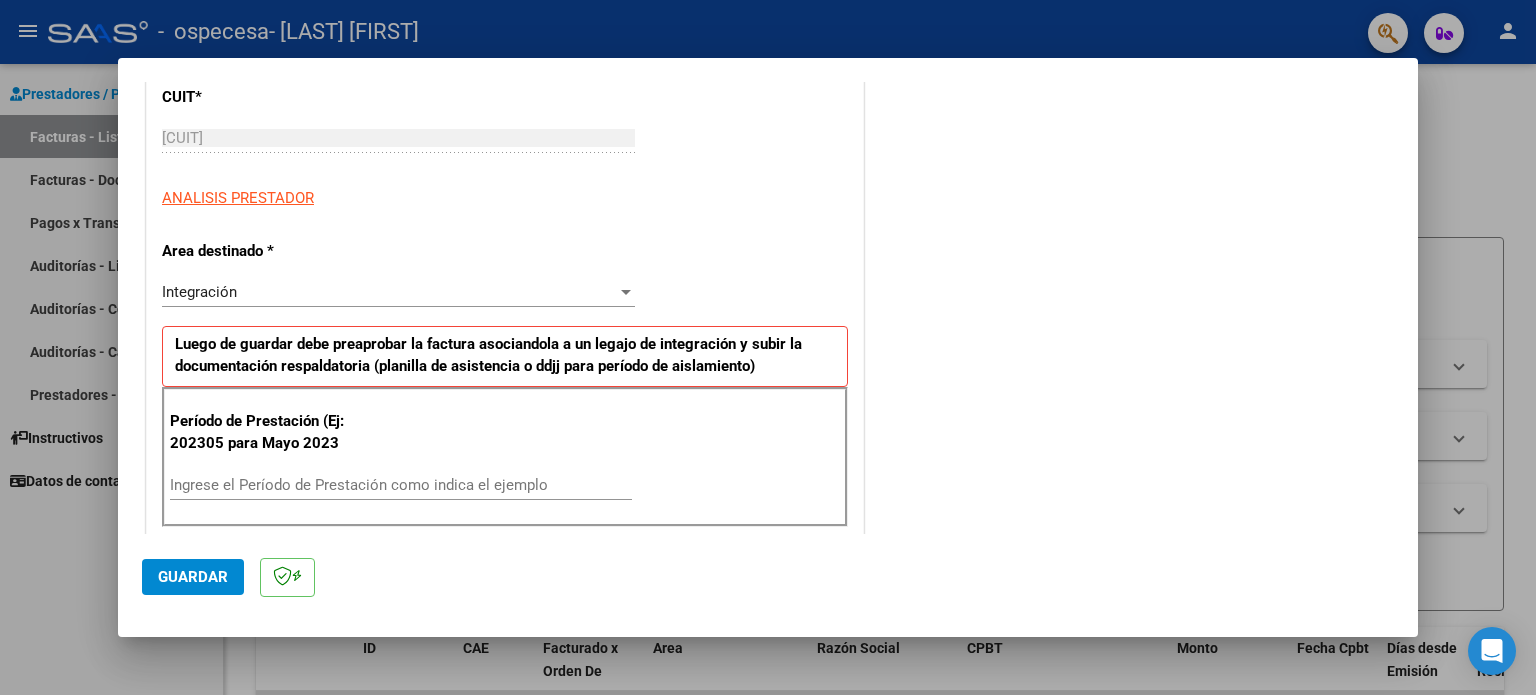 scroll, scrollTop: 300, scrollLeft: 0, axis: vertical 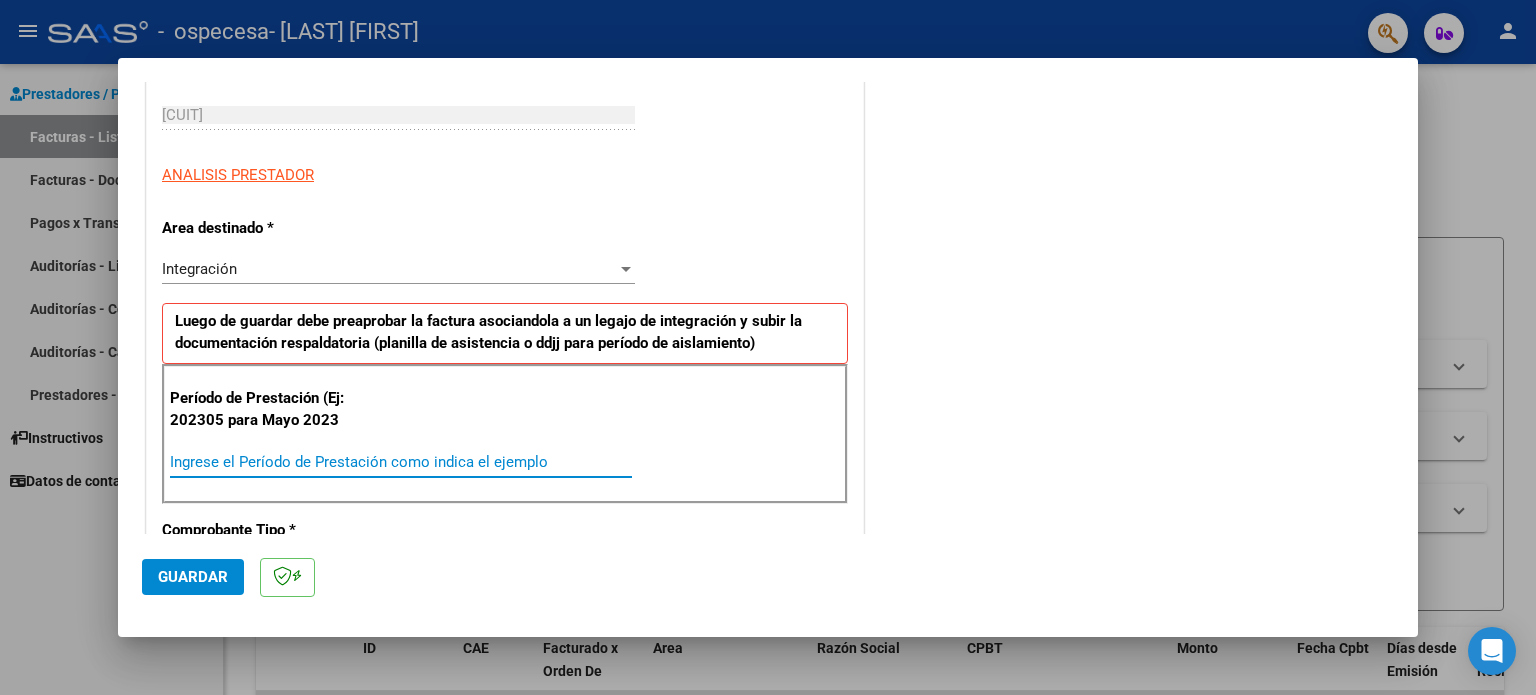 click on "Ingrese el Período de Prestación como indica el ejemplo" at bounding box center (401, 462) 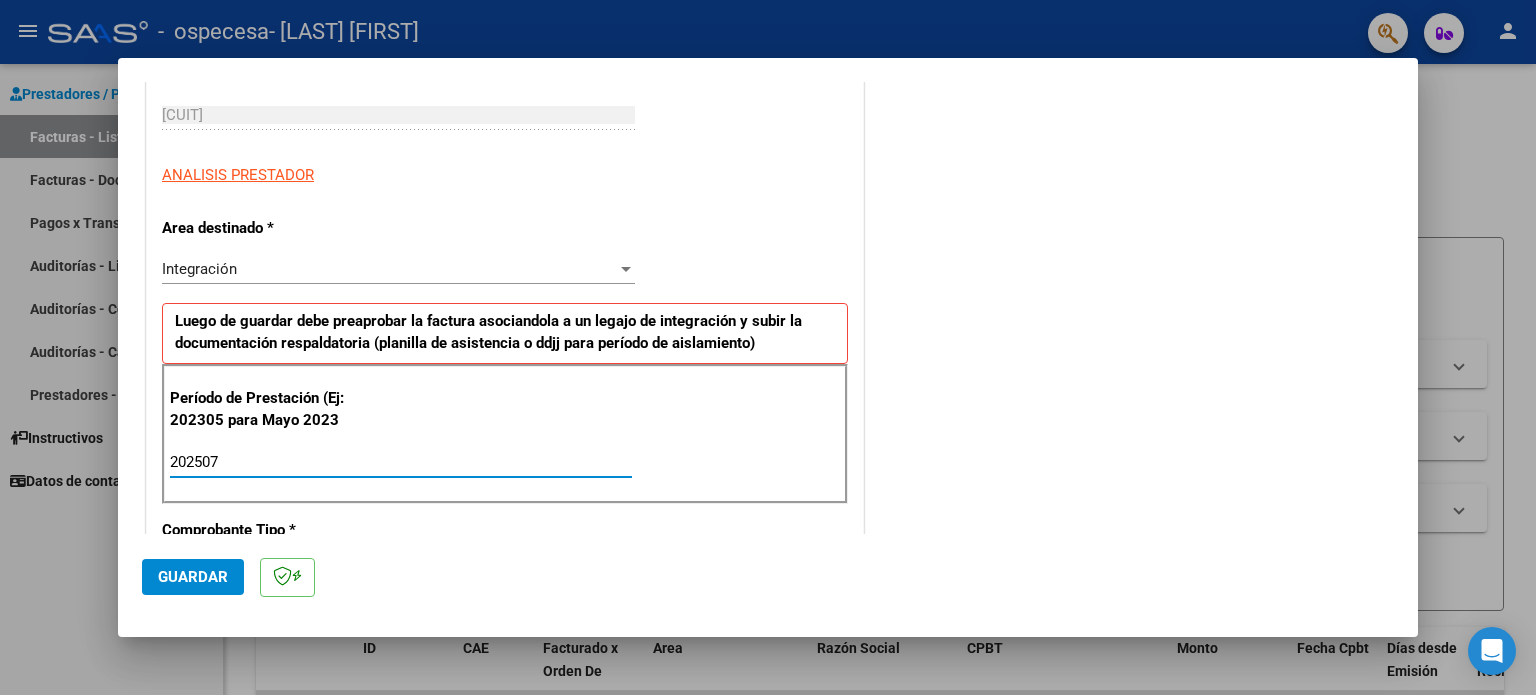 type on "202507" 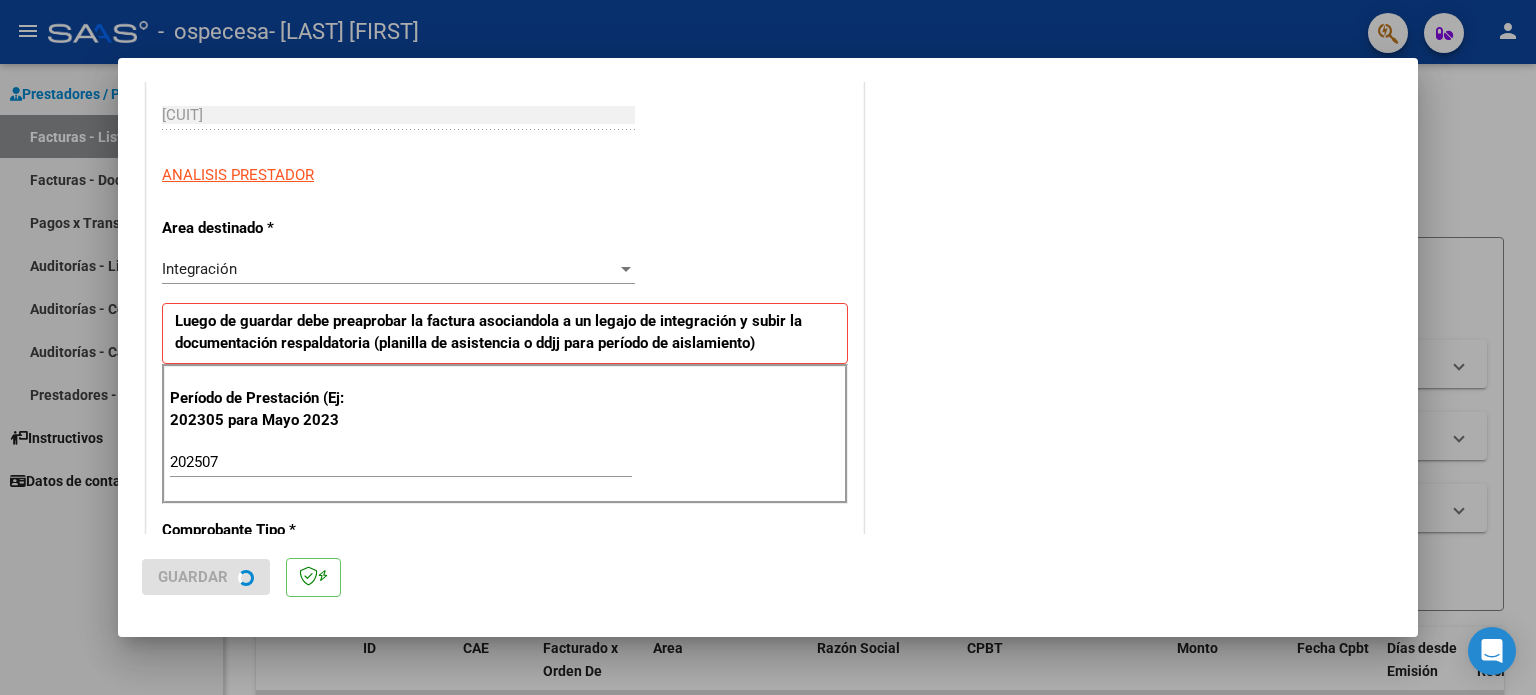 scroll, scrollTop: 0, scrollLeft: 0, axis: both 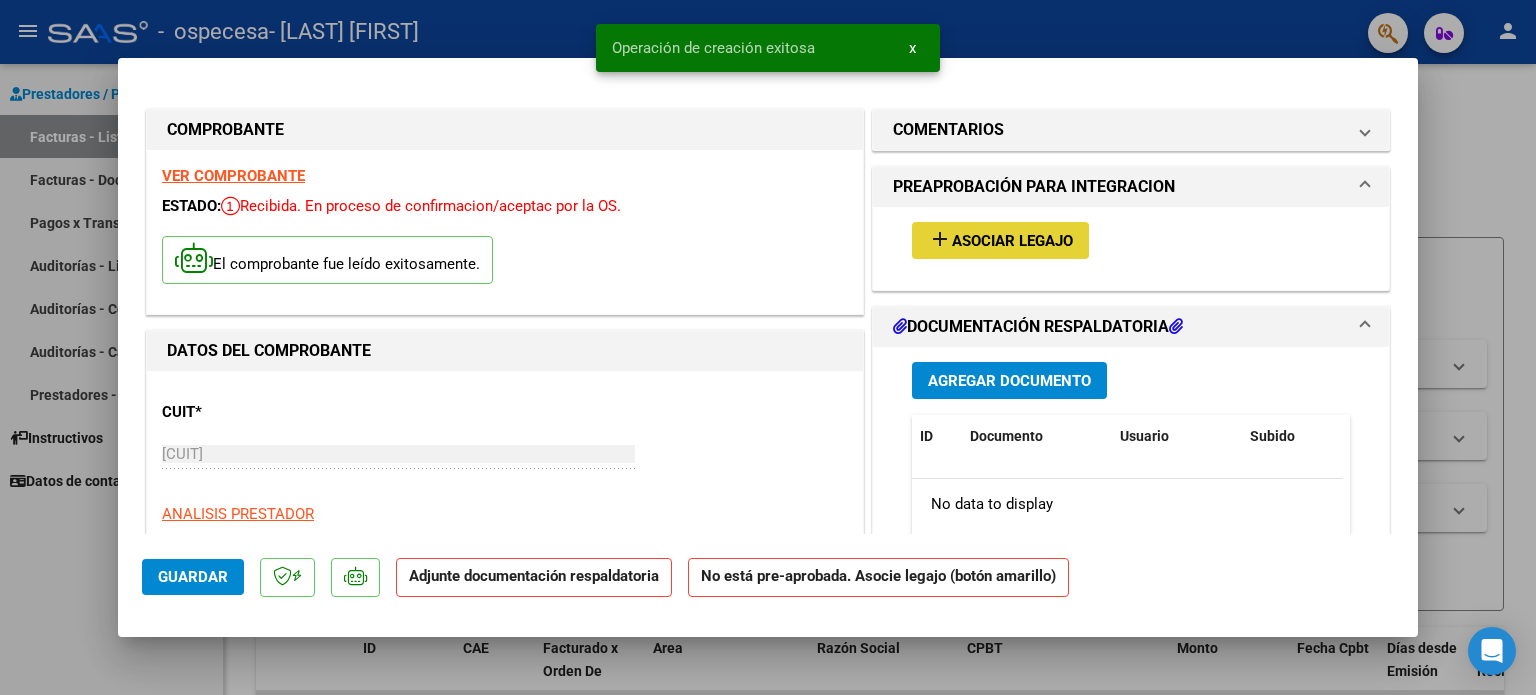 click on "add Asociar Legajo" at bounding box center [1000, 240] 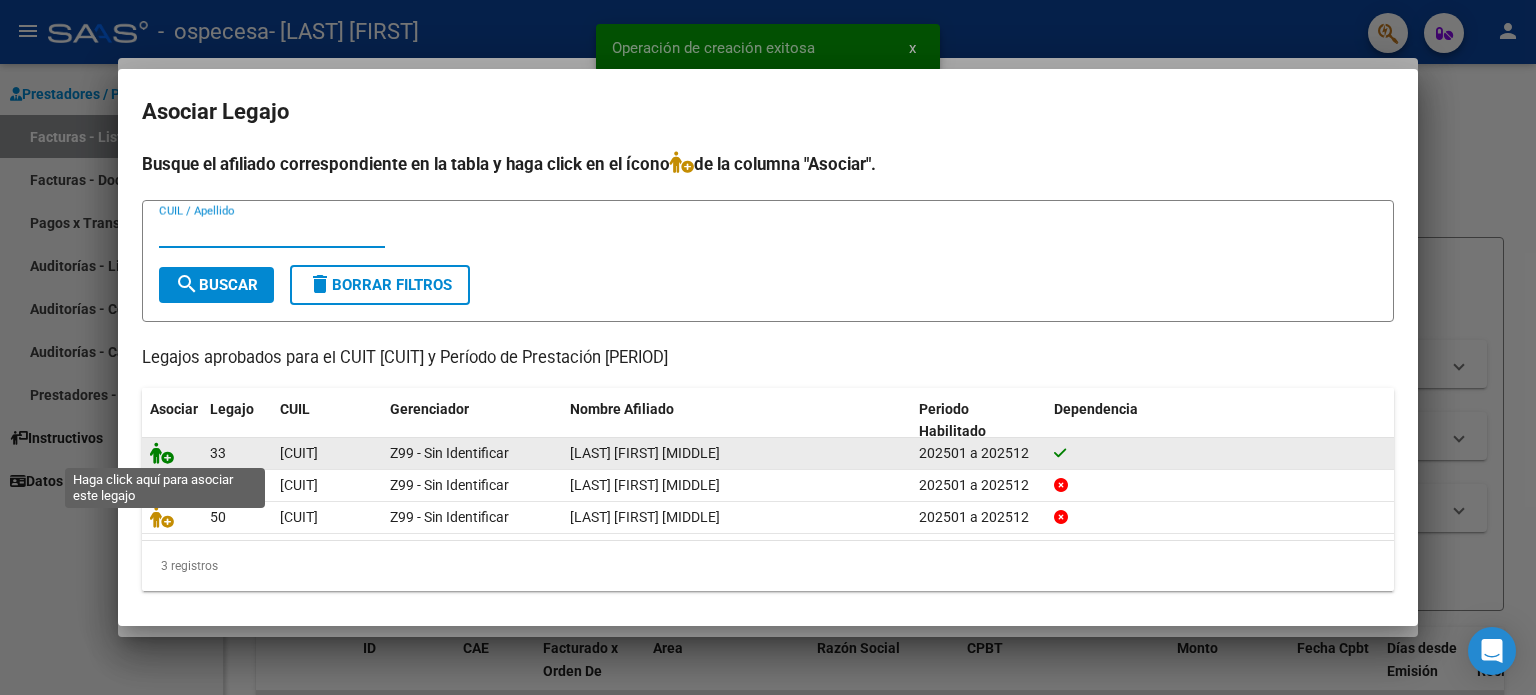 click 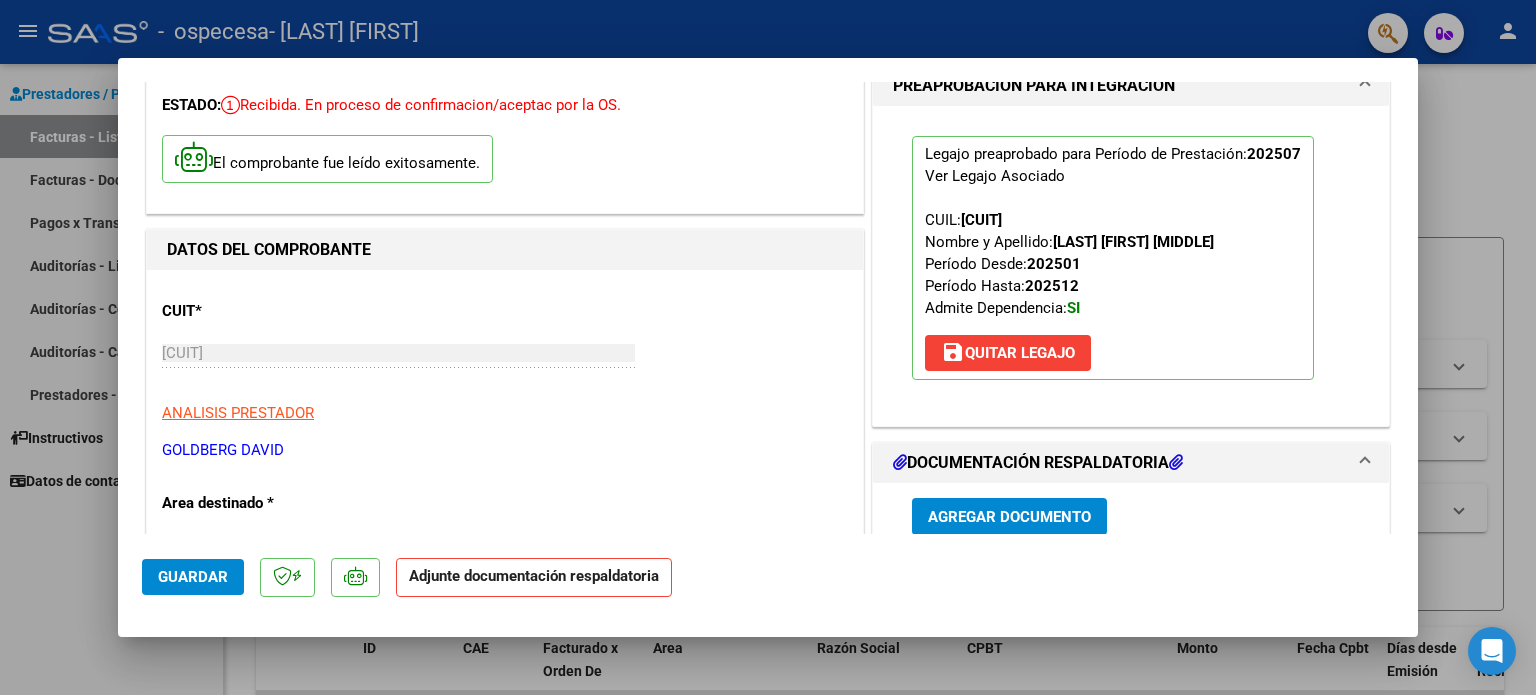 scroll, scrollTop: 200, scrollLeft: 0, axis: vertical 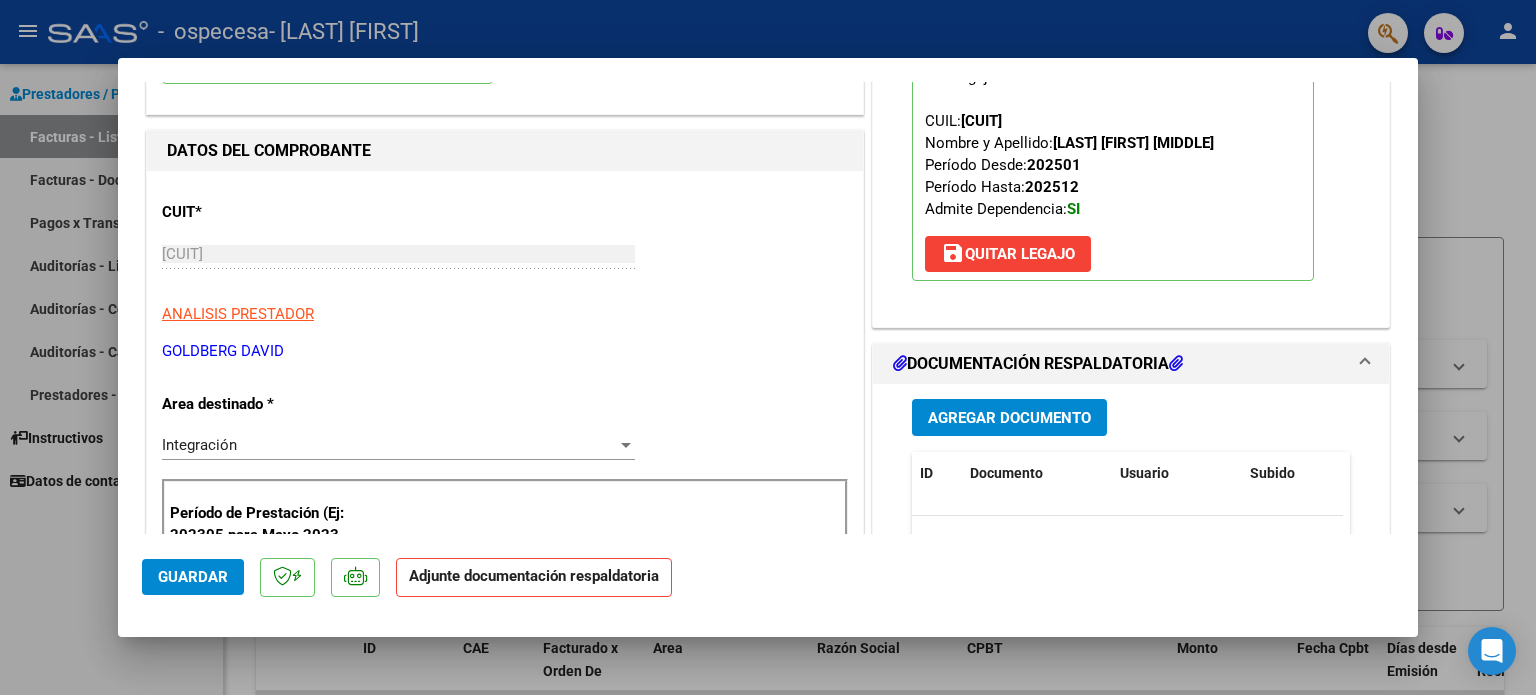 click on "Agregar Documento" at bounding box center (1009, 417) 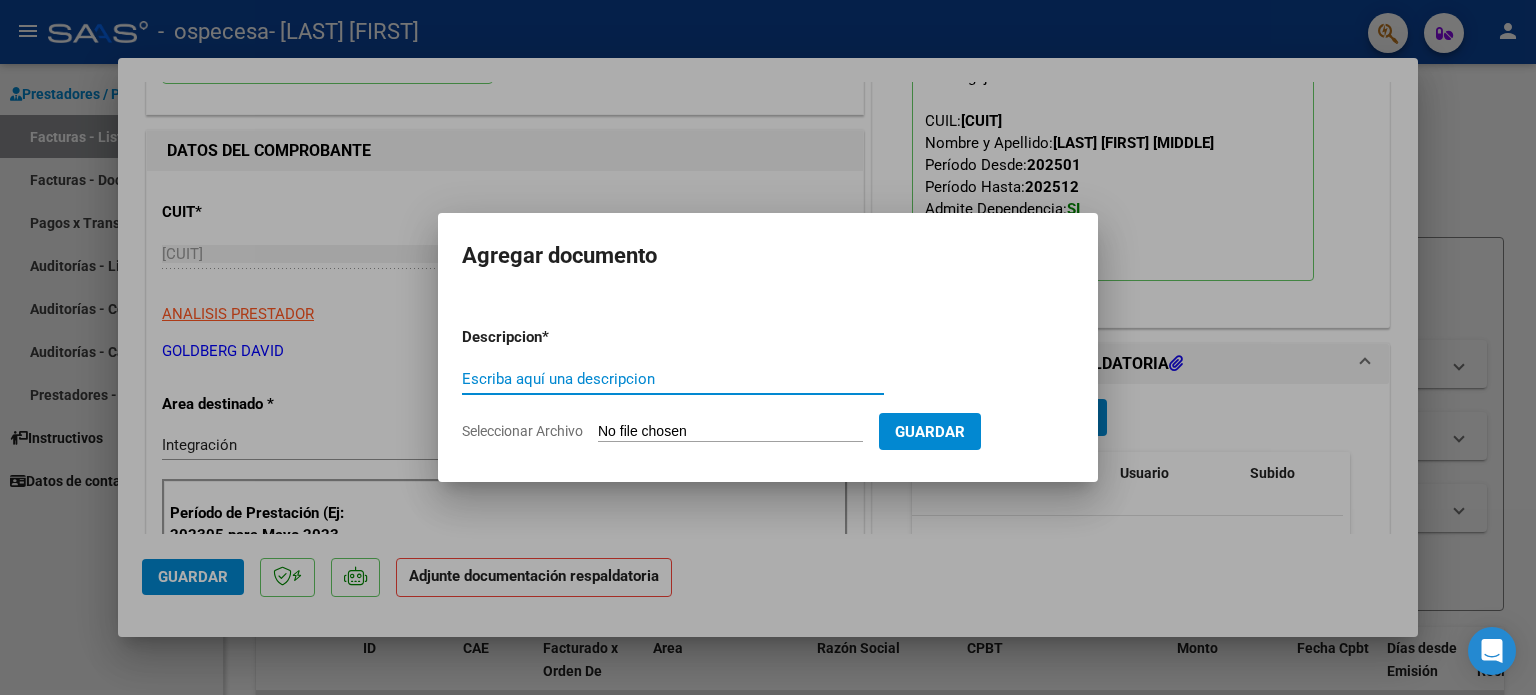 click on "Escriba aquí una descripcion" at bounding box center (673, 379) 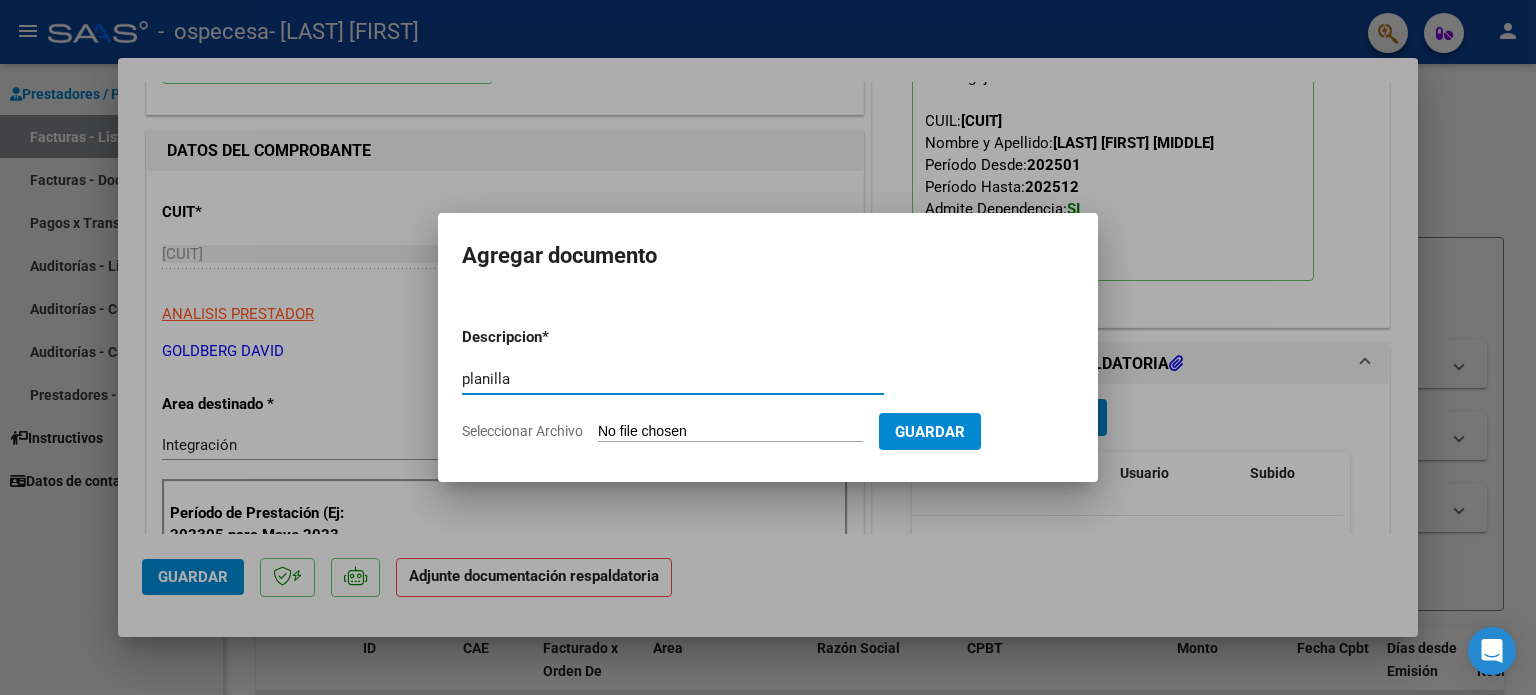 type on "planilla" 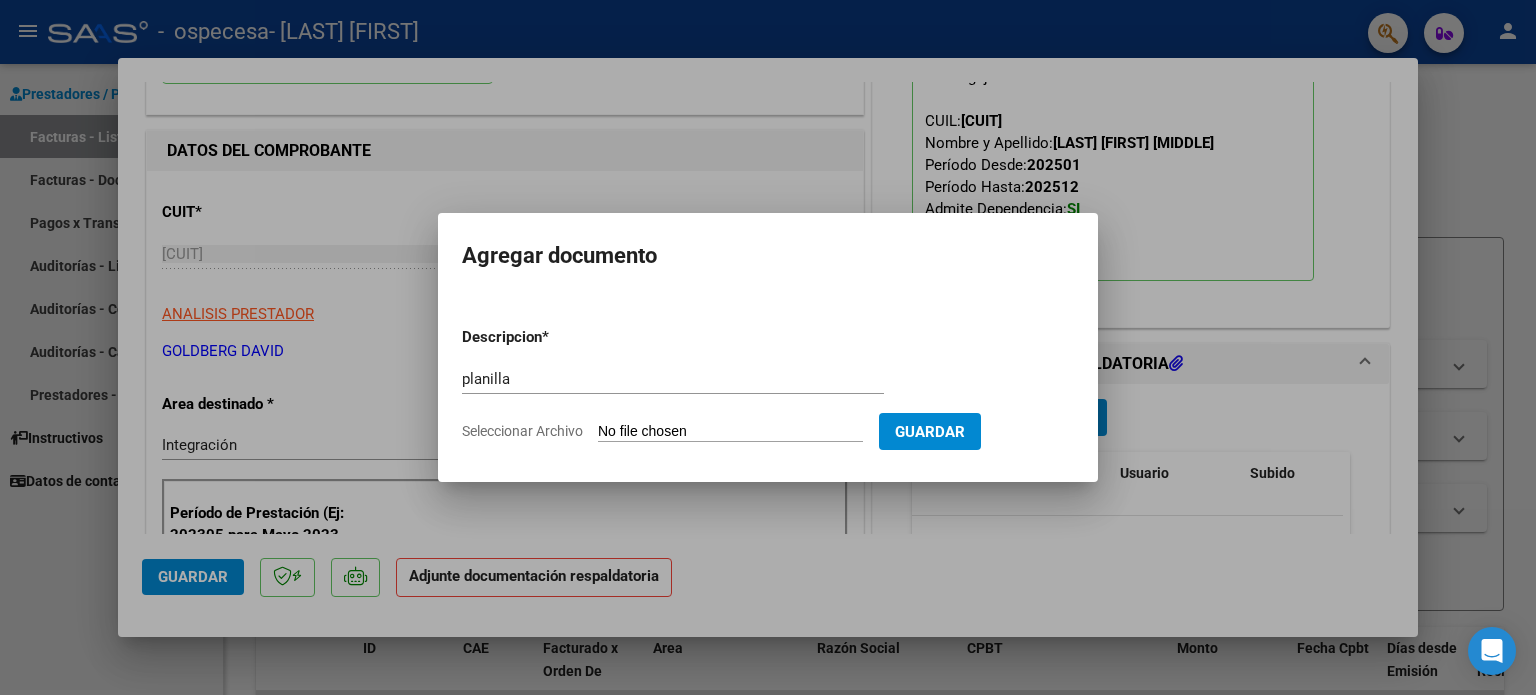 type on "C:\fakepath\[FILENAME]_[CUIT]_[NUMBER]_[NUMBER].pdf" 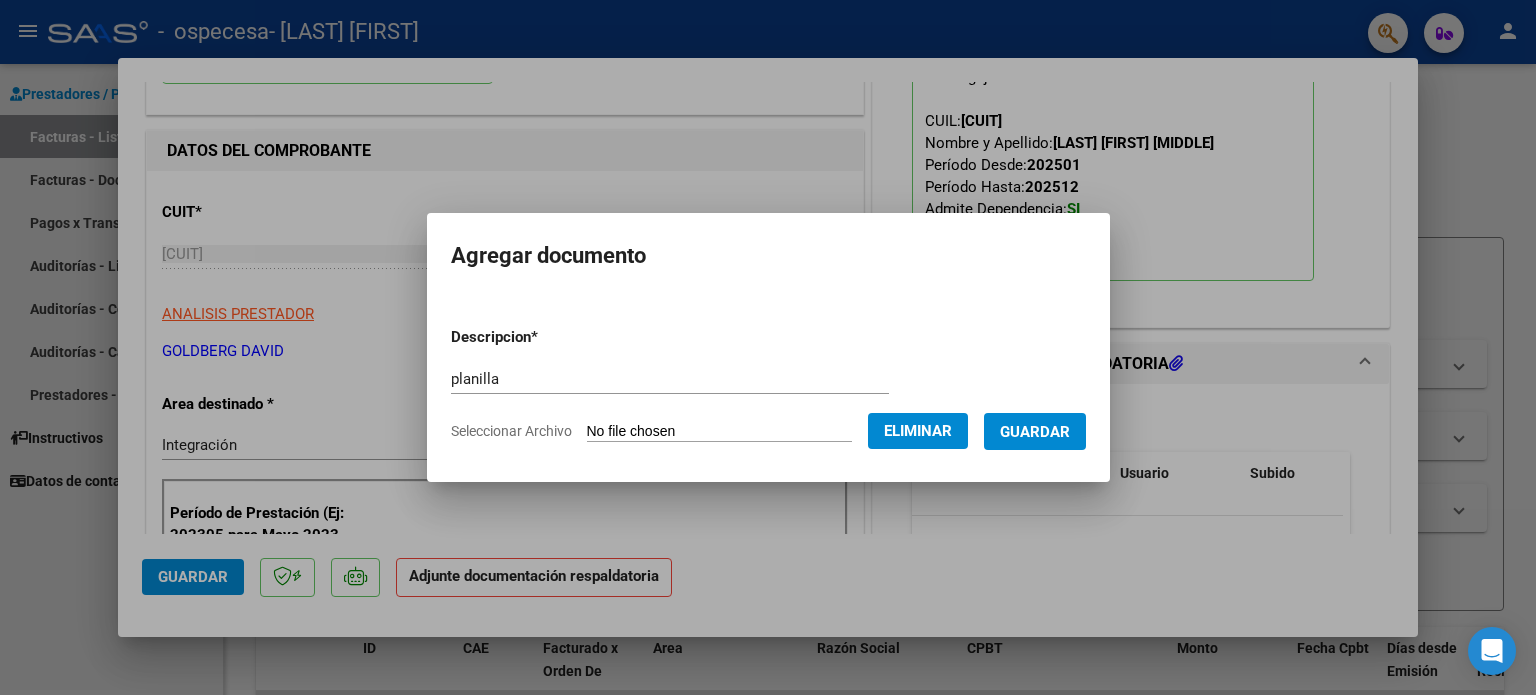 click on "Guardar" at bounding box center (1035, 432) 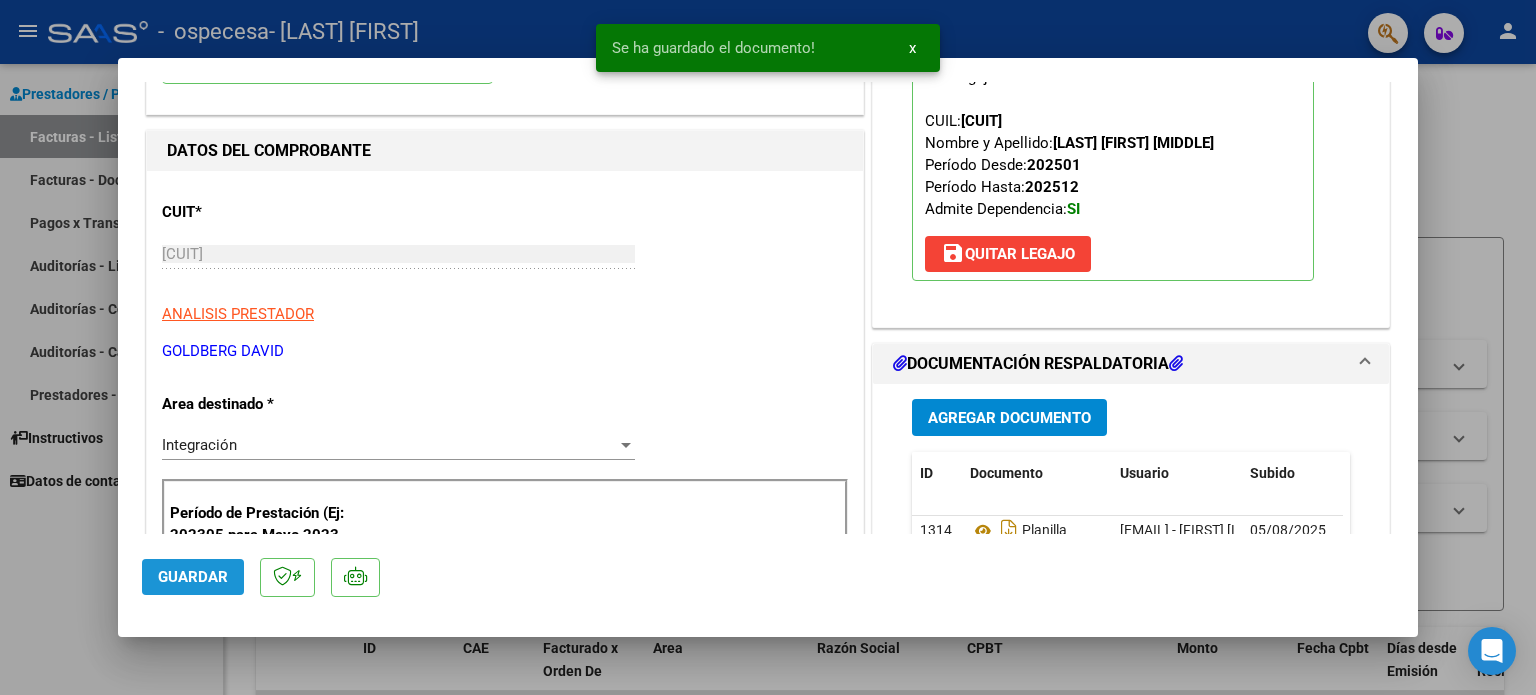 click on "Guardar" 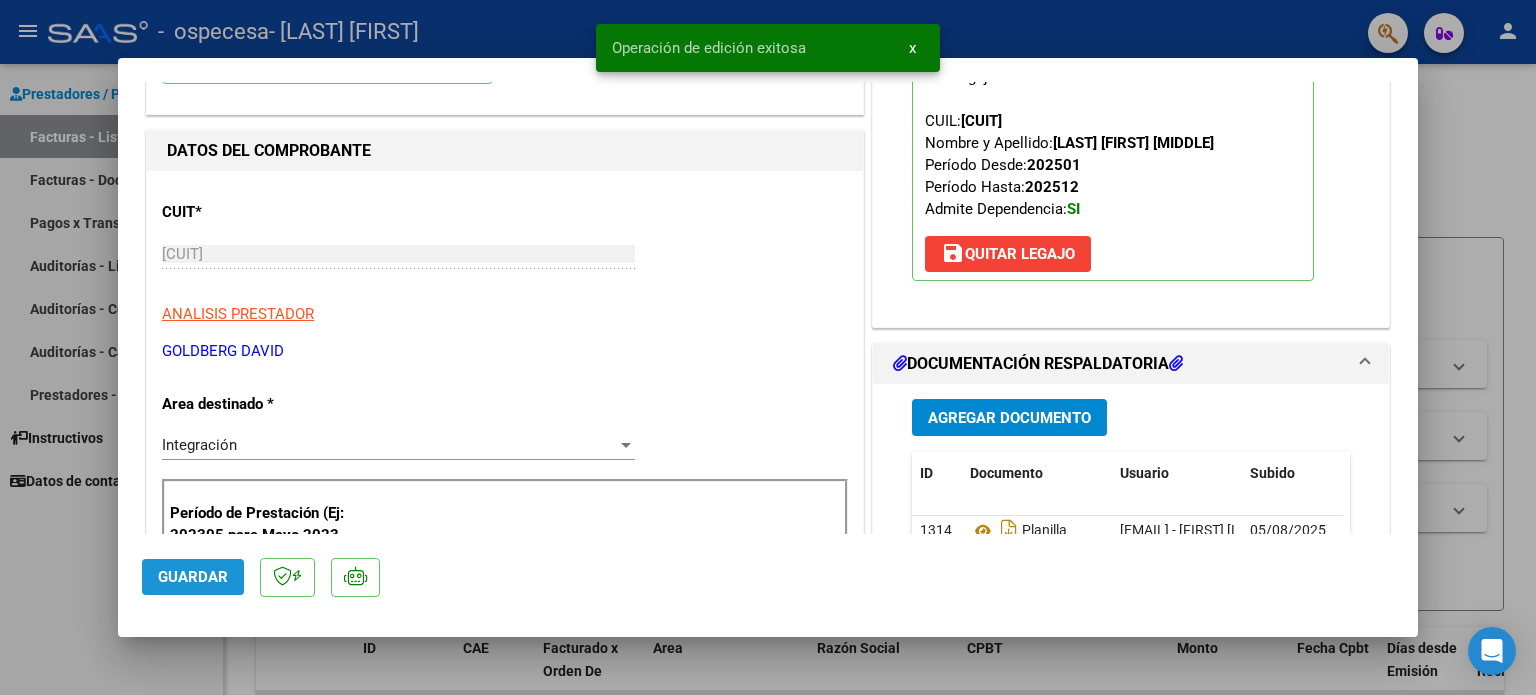 click on "Guardar" 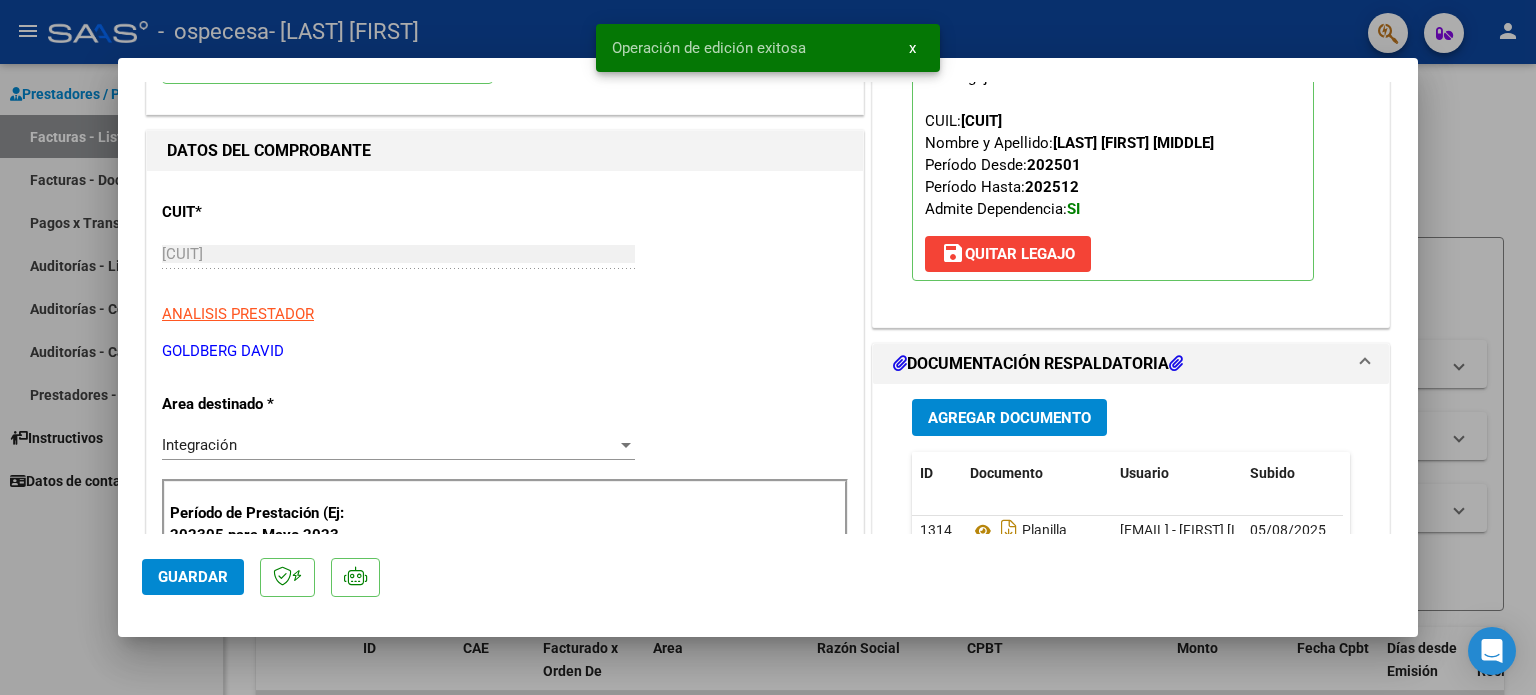 click at bounding box center [768, 347] 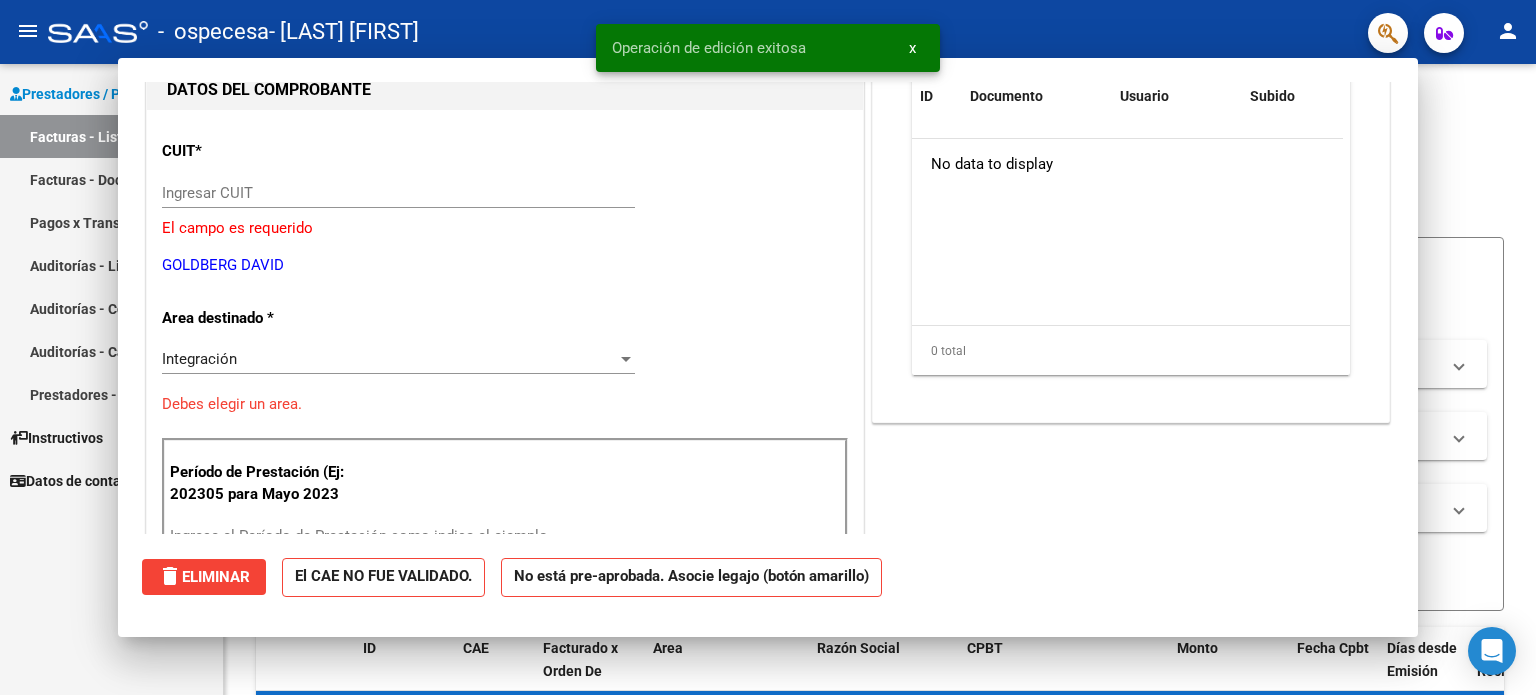 scroll, scrollTop: 212, scrollLeft: 0, axis: vertical 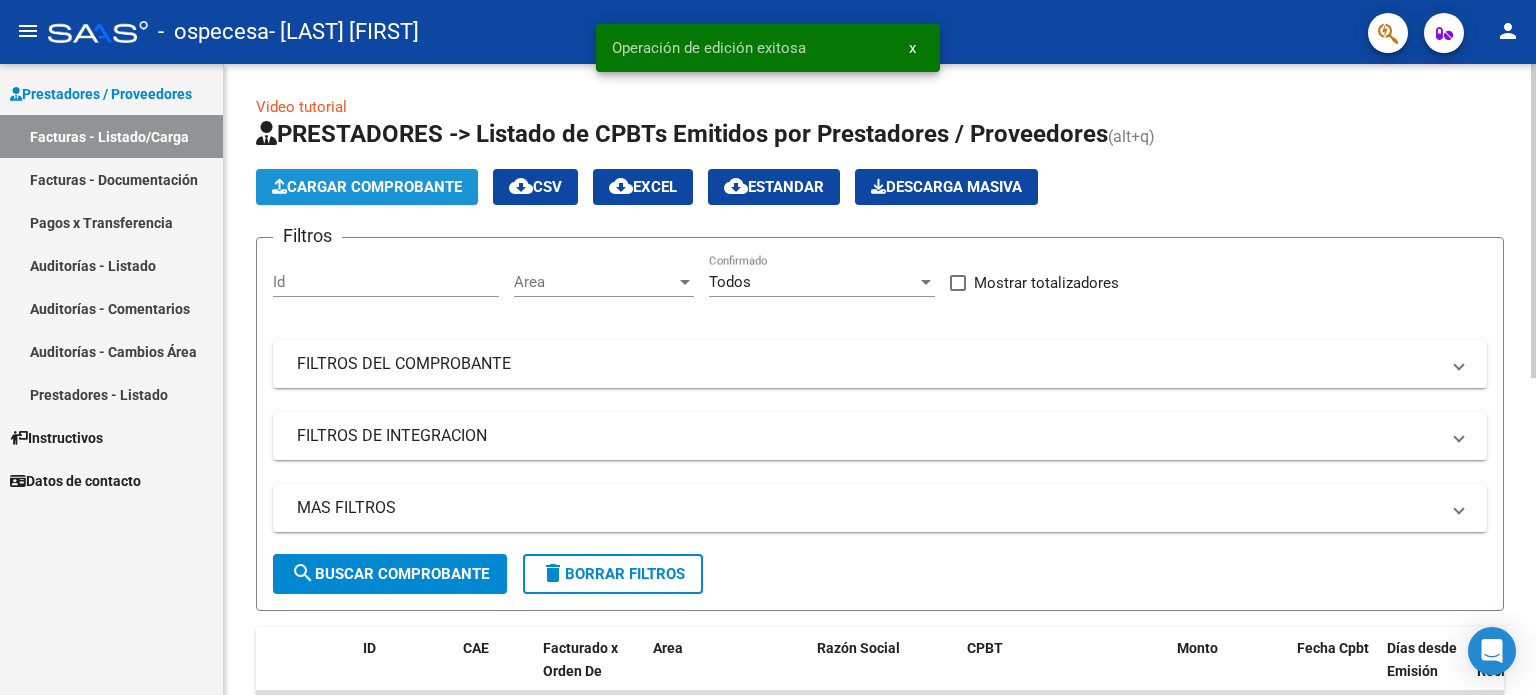 click on "Cargar Comprobante" 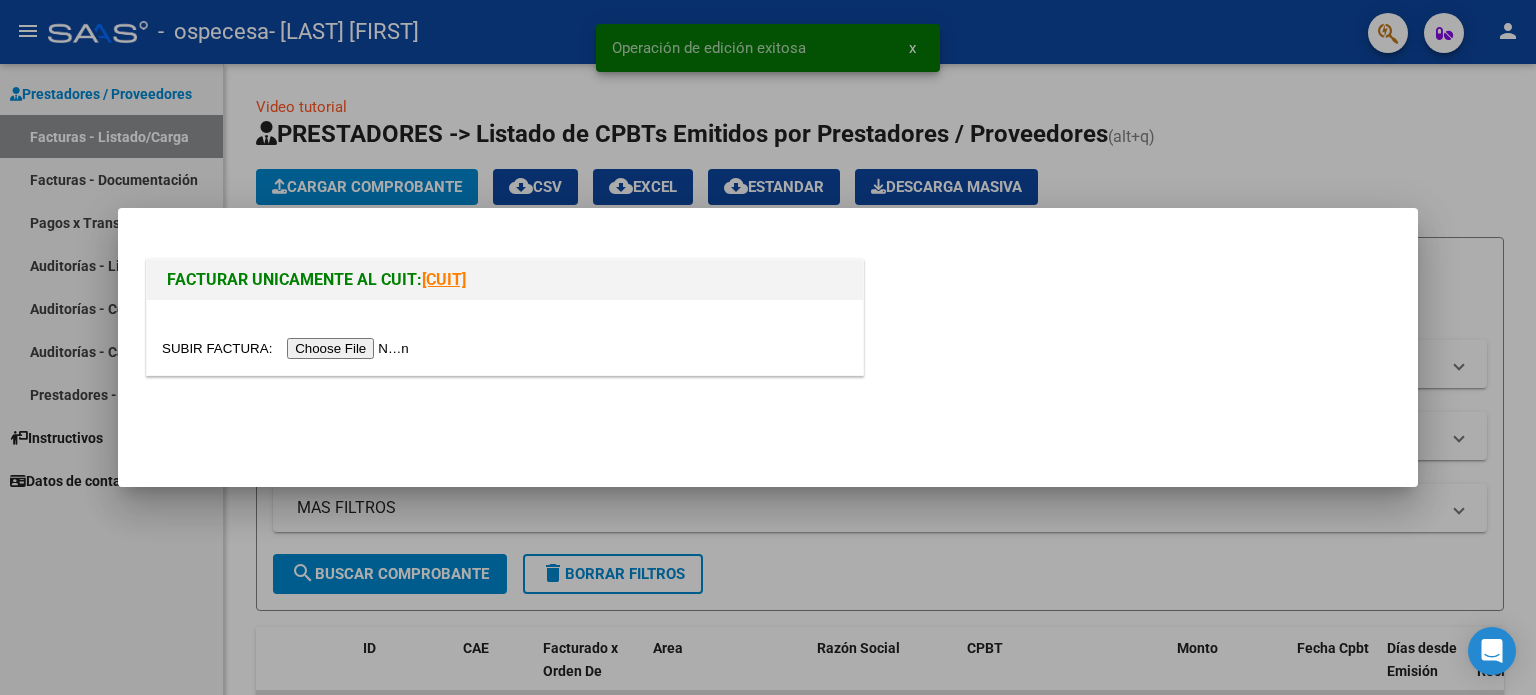 click at bounding box center [288, 348] 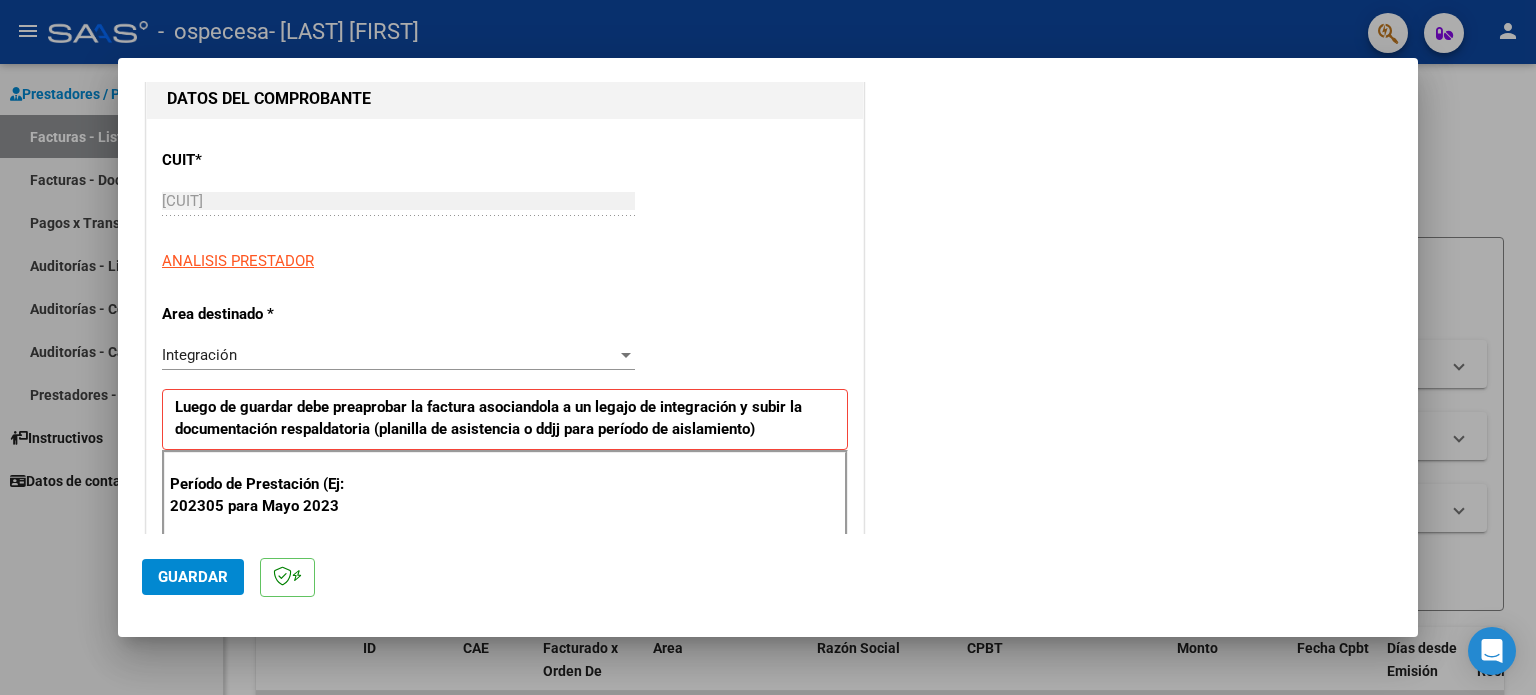 scroll, scrollTop: 300, scrollLeft: 0, axis: vertical 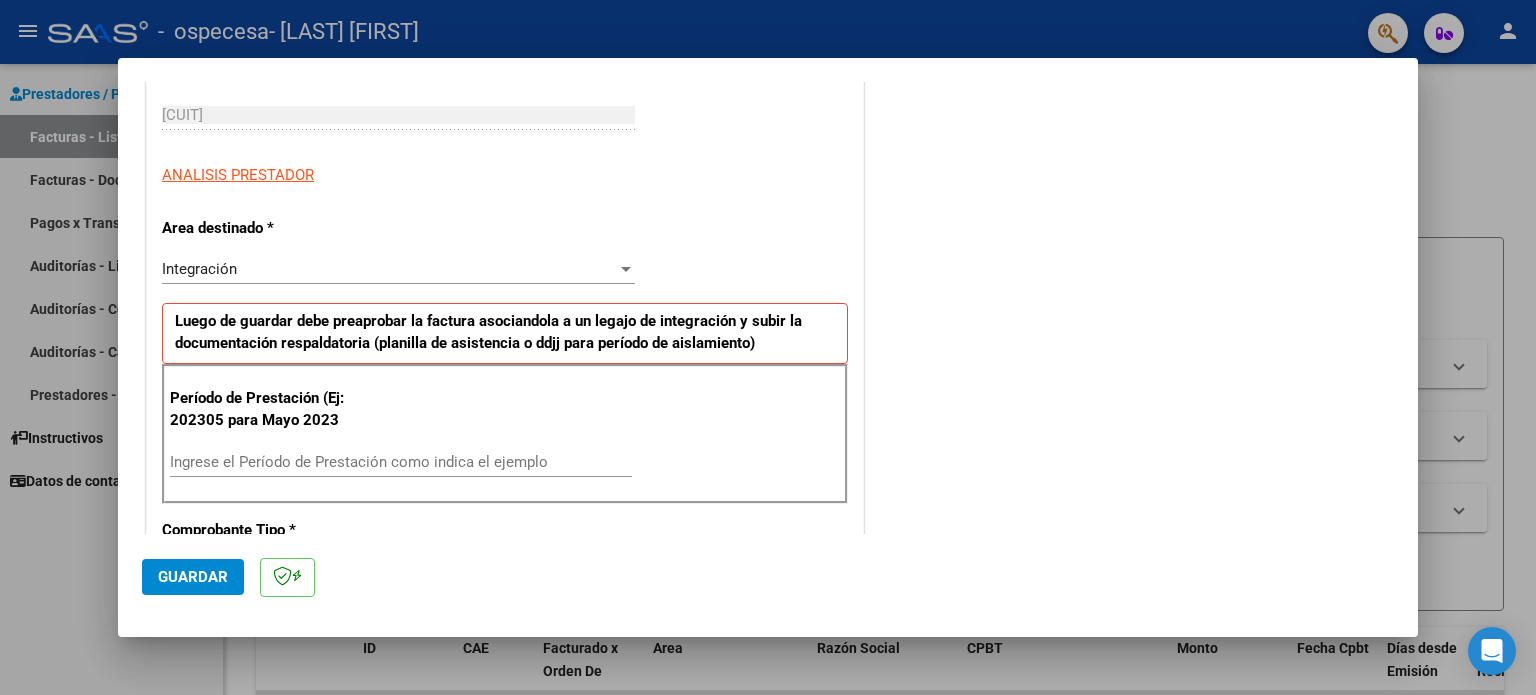 click on "Ingrese el Período de Prestación como indica el ejemplo" at bounding box center (401, 462) 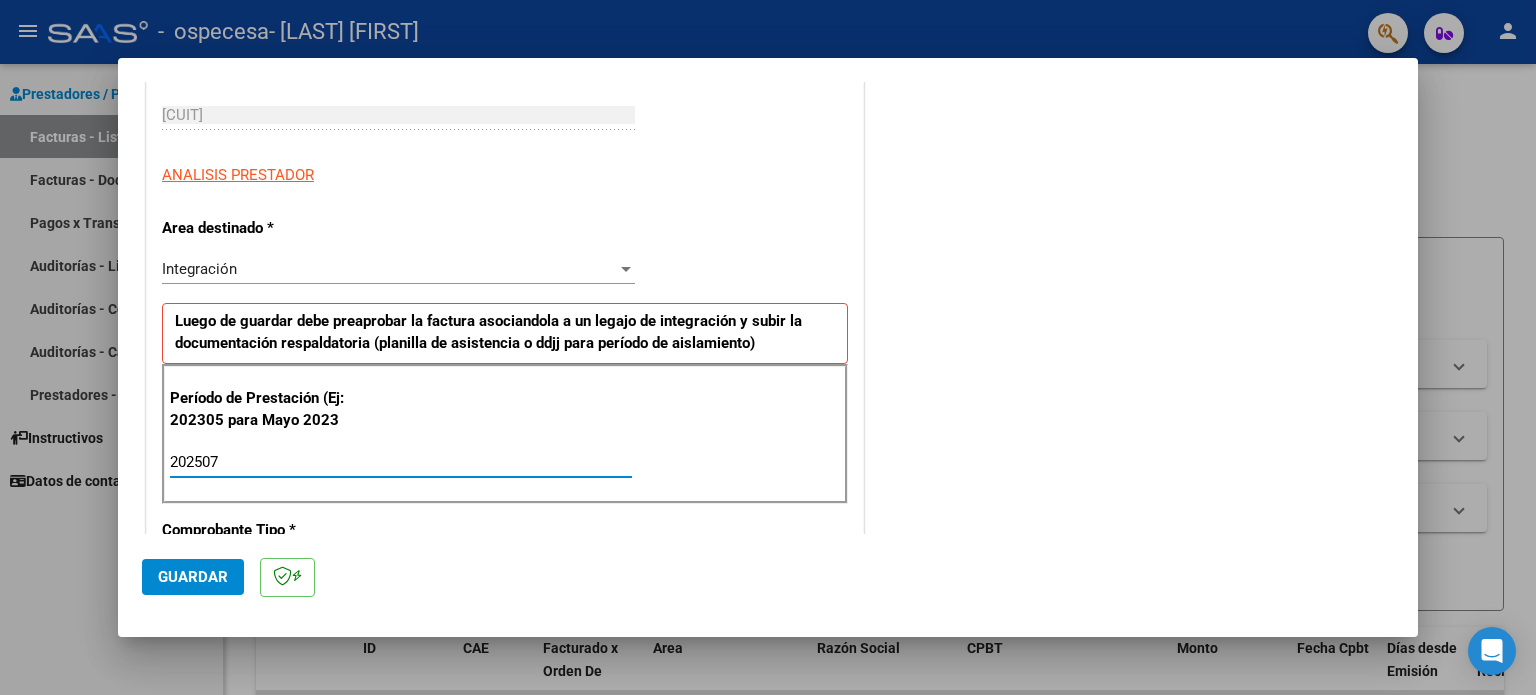 type on "202507" 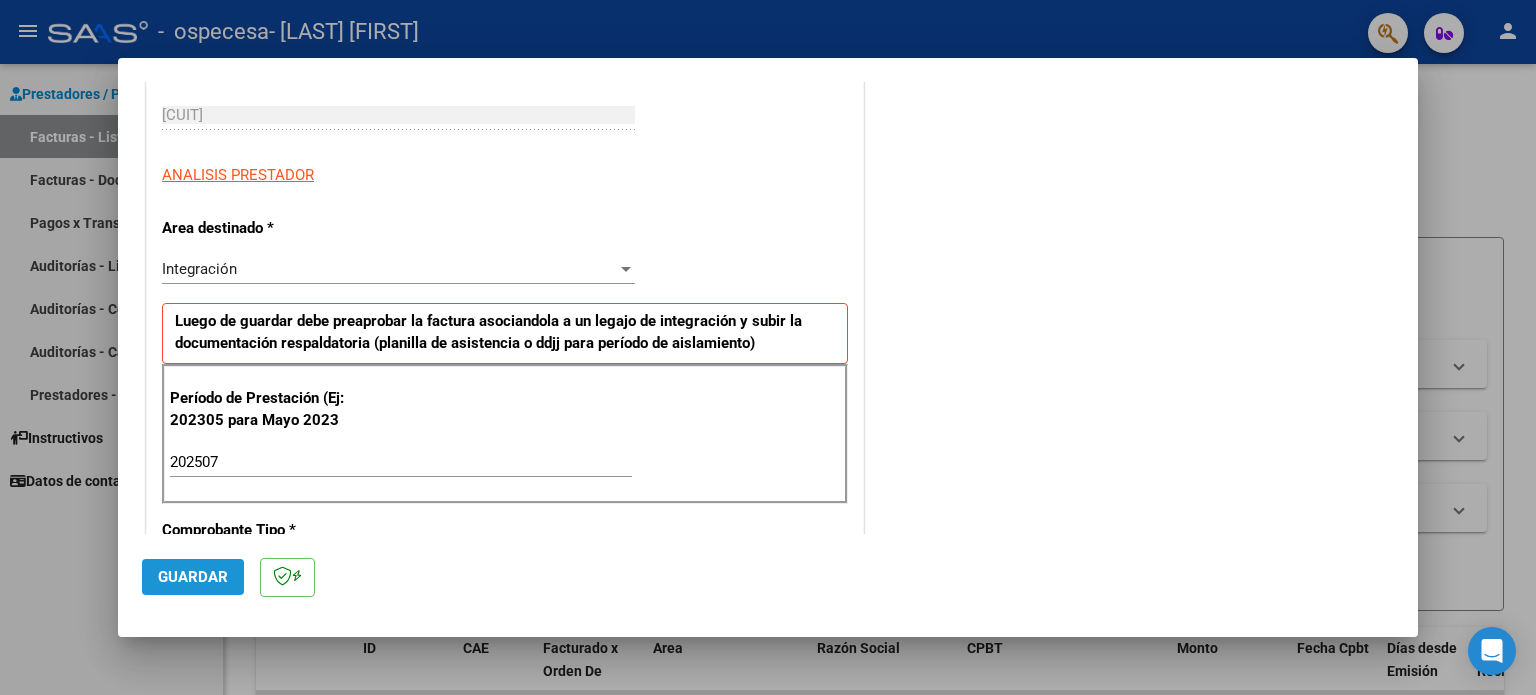 click on "Guardar" 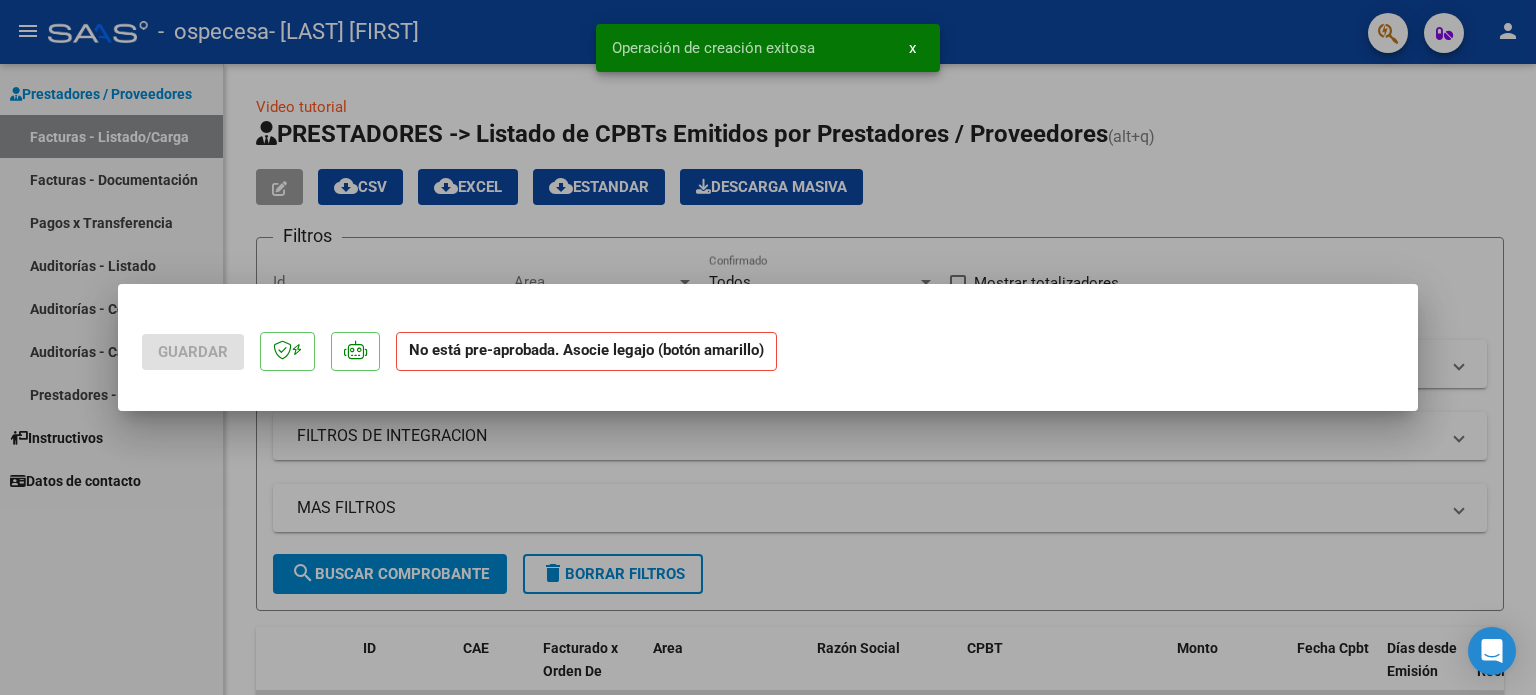 scroll, scrollTop: 0, scrollLeft: 0, axis: both 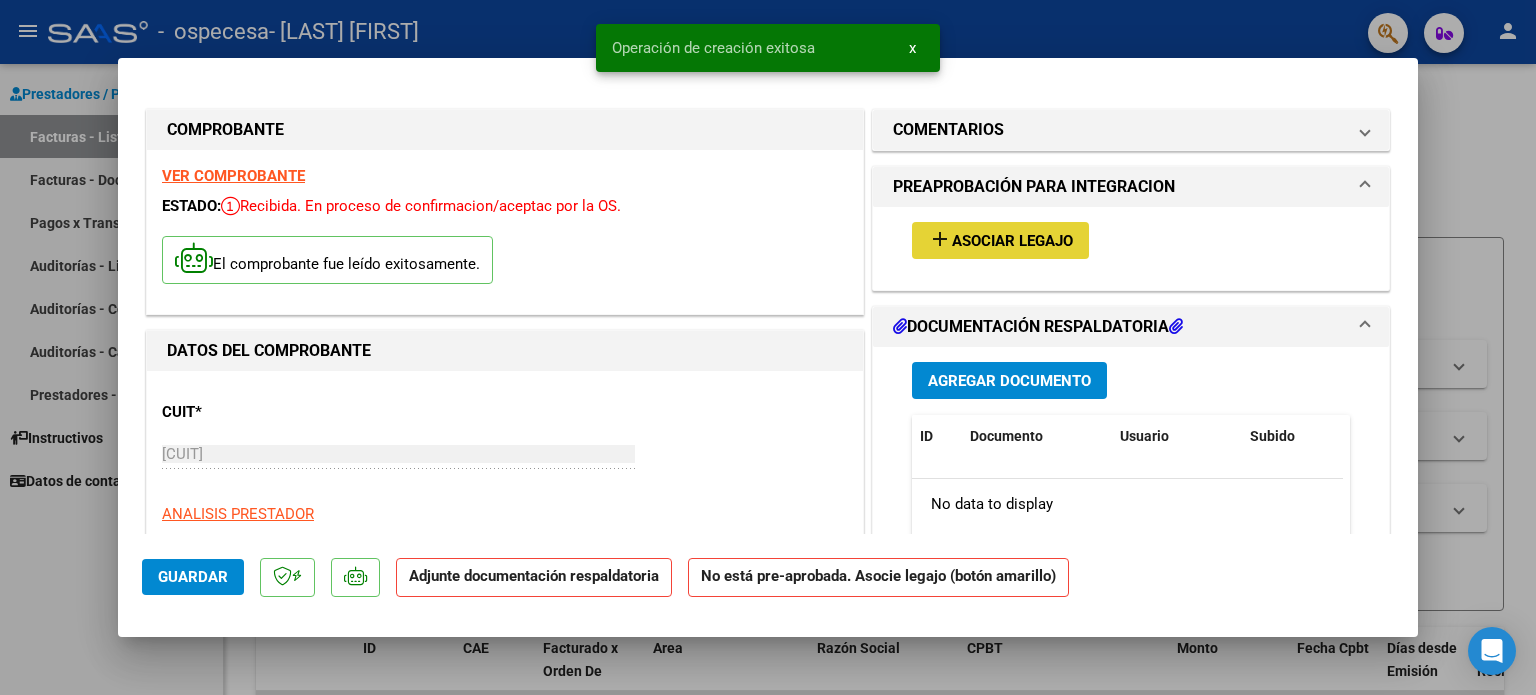 click on "Asociar Legajo" at bounding box center (1012, 241) 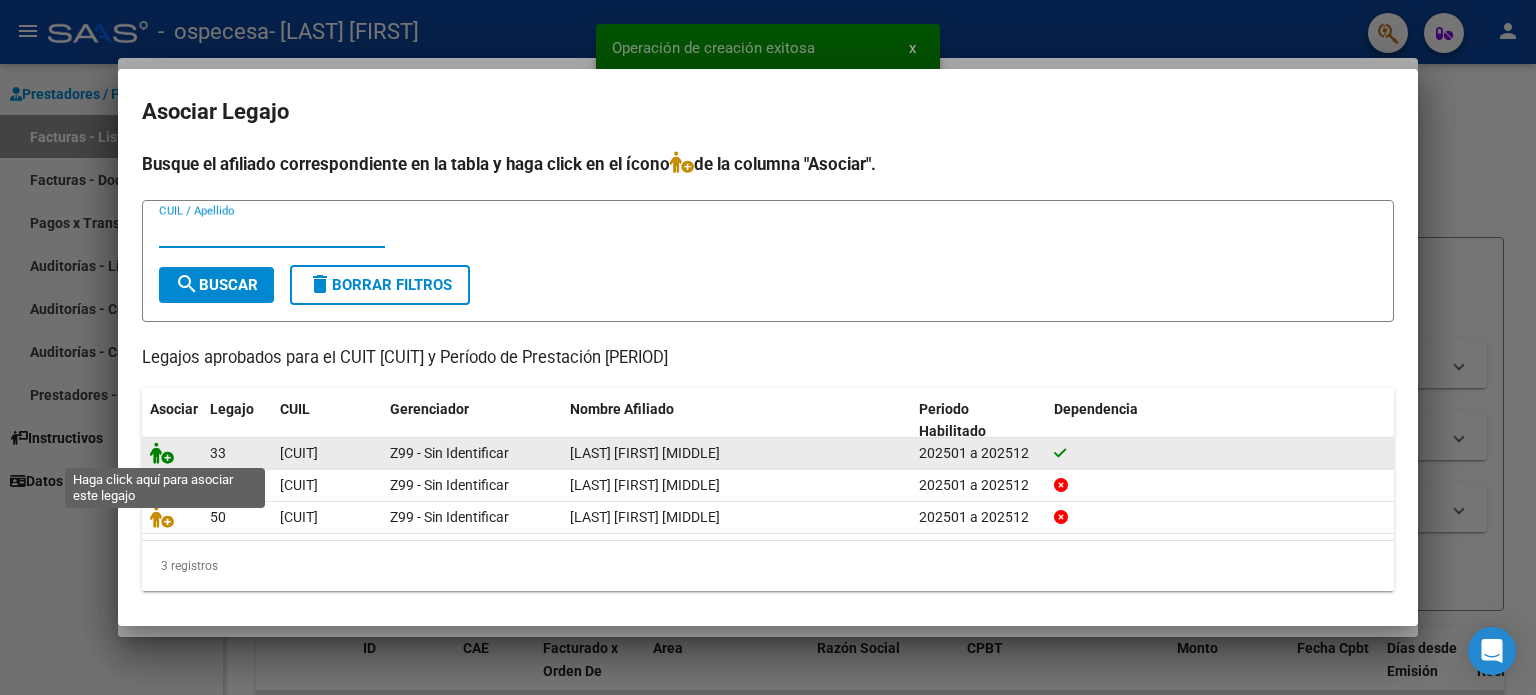 click 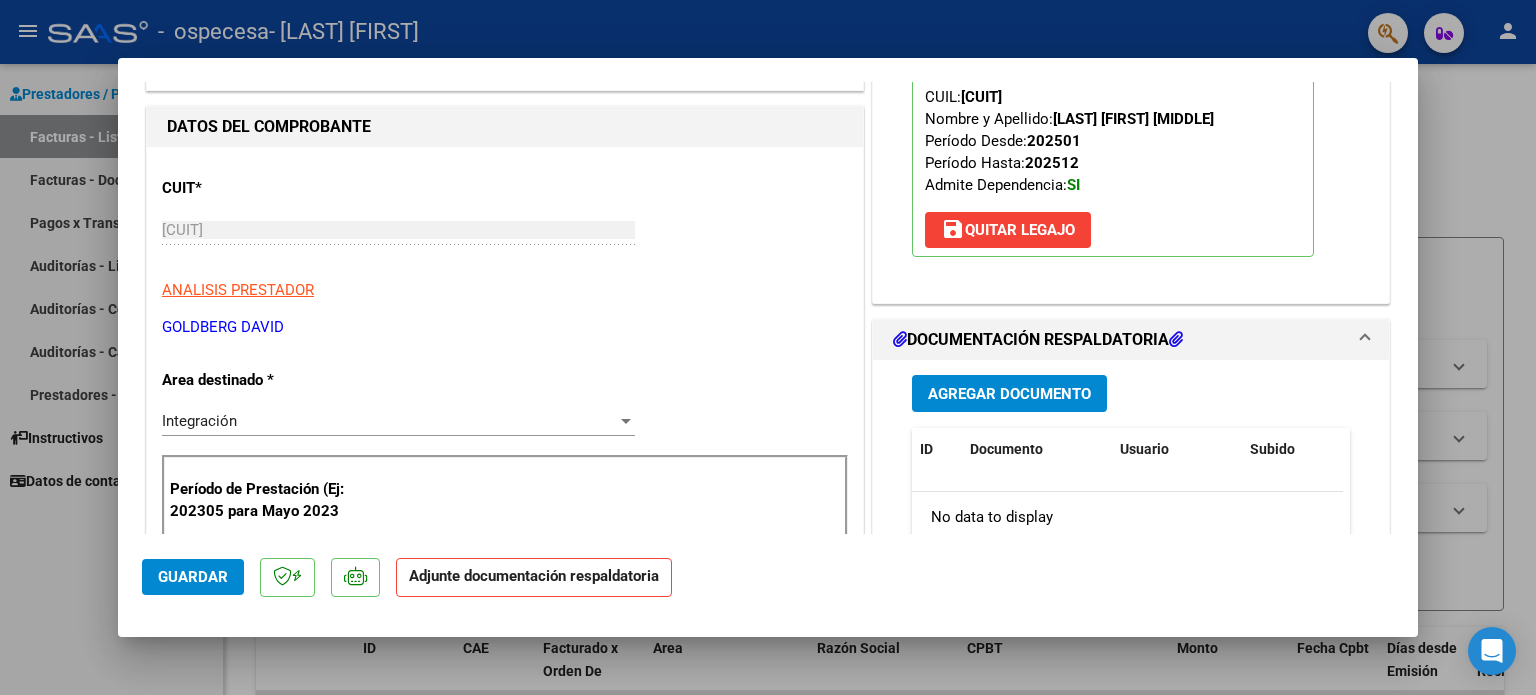 scroll, scrollTop: 300, scrollLeft: 0, axis: vertical 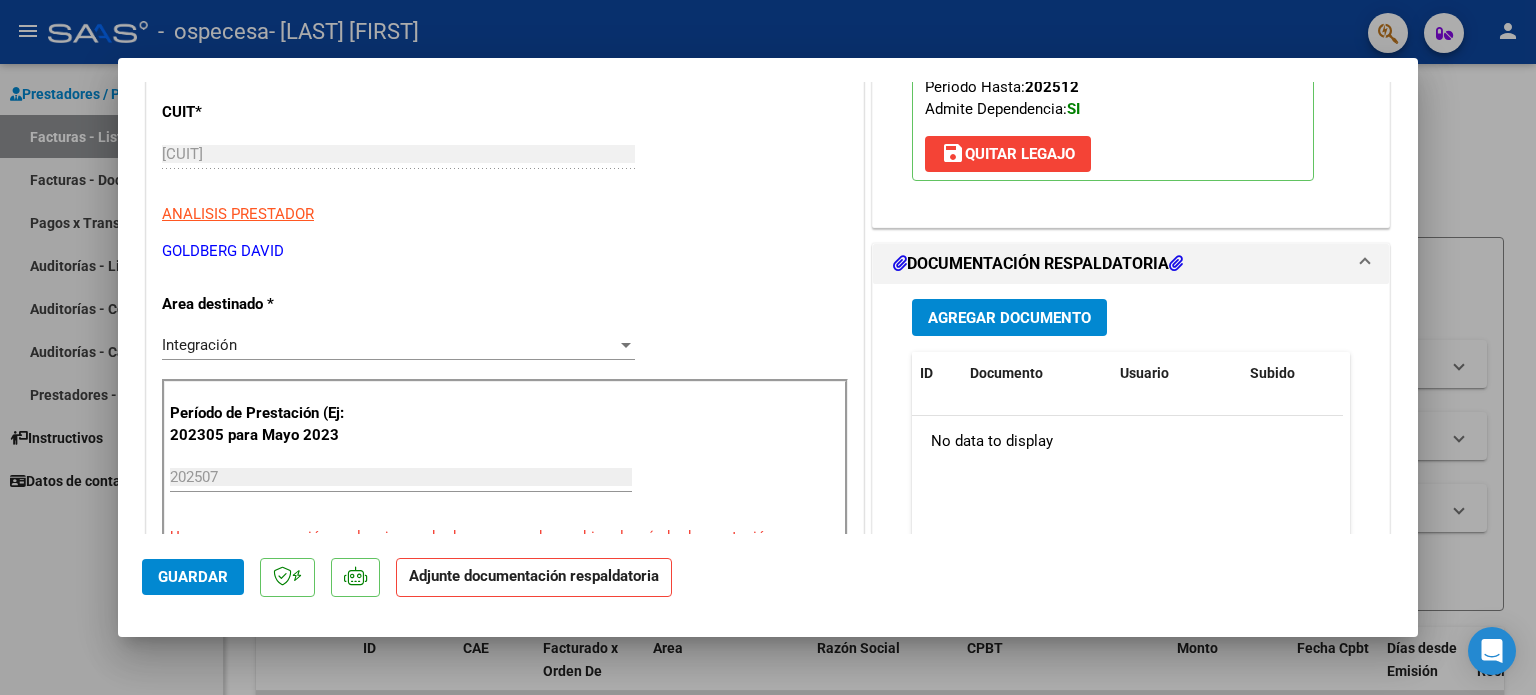 click on "Agregar Documento" at bounding box center [1009, 318] 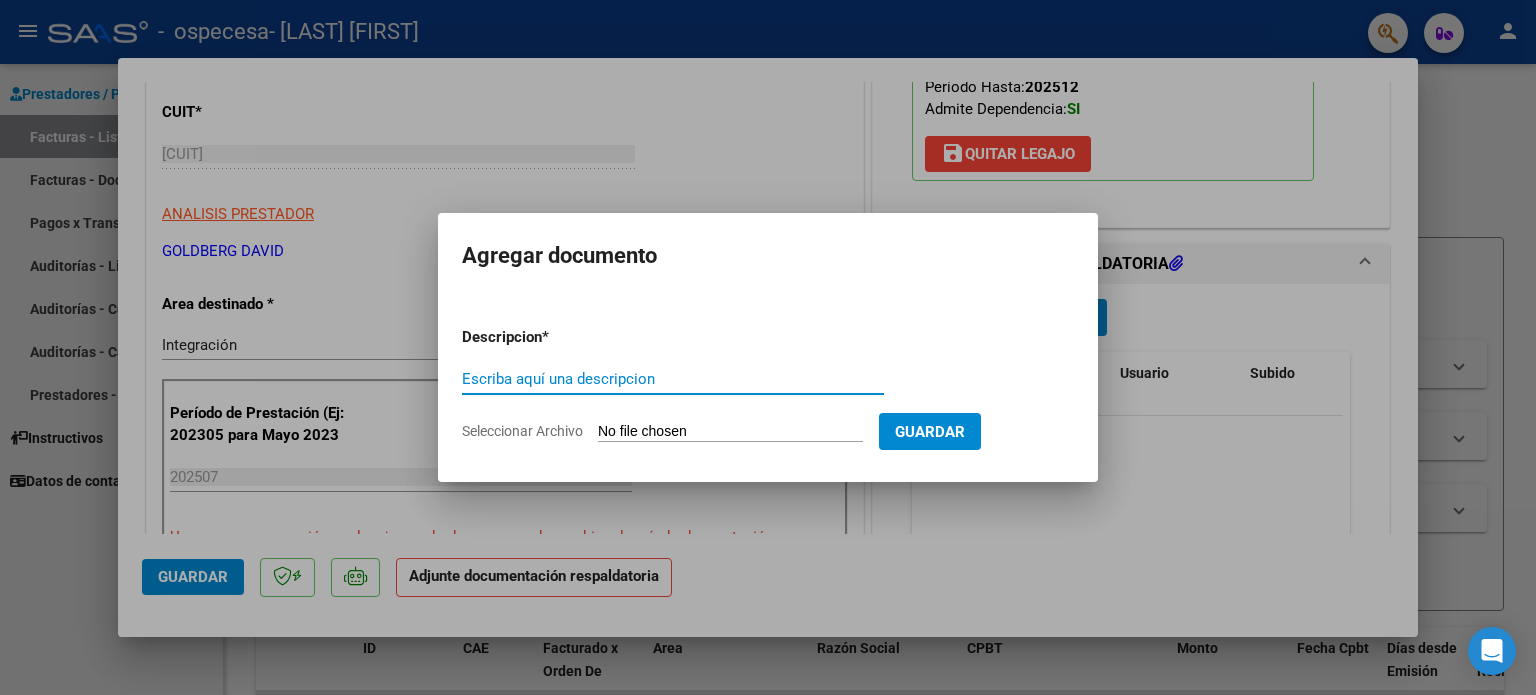 click on "Escriba aquí una descripcion" at bounding box center (673, 379) 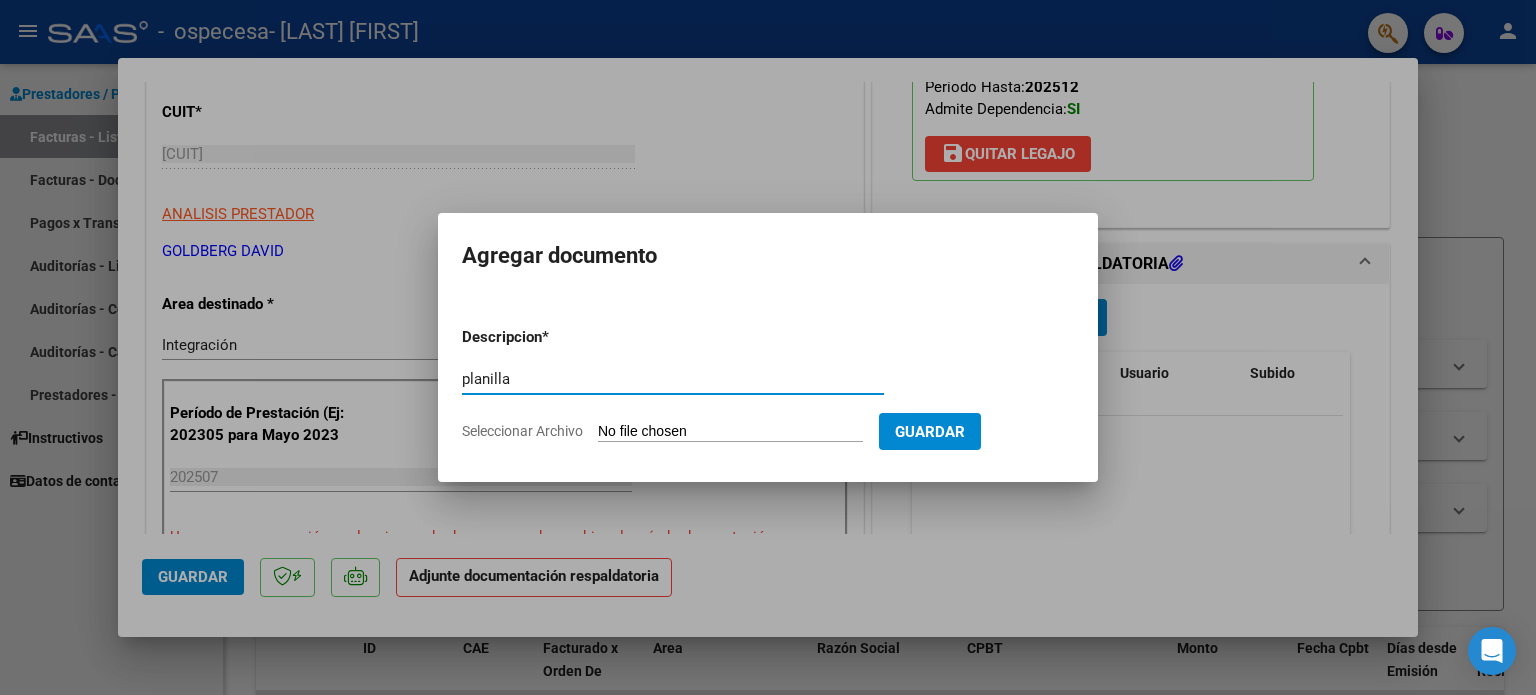 type on "planilla" 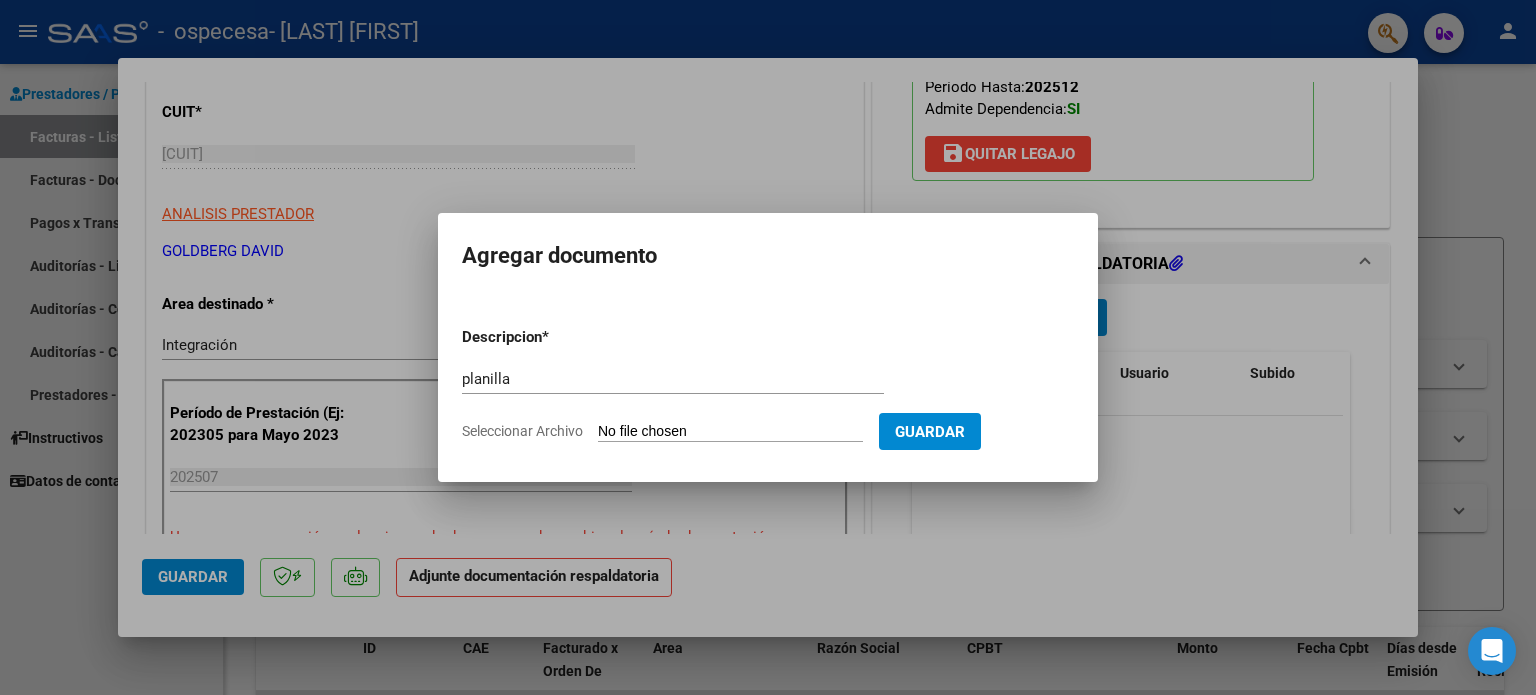 type on "C:\fakepath\[FILENAME]_[CUIT]_[NUMBER]_[NUMBER].pdf" 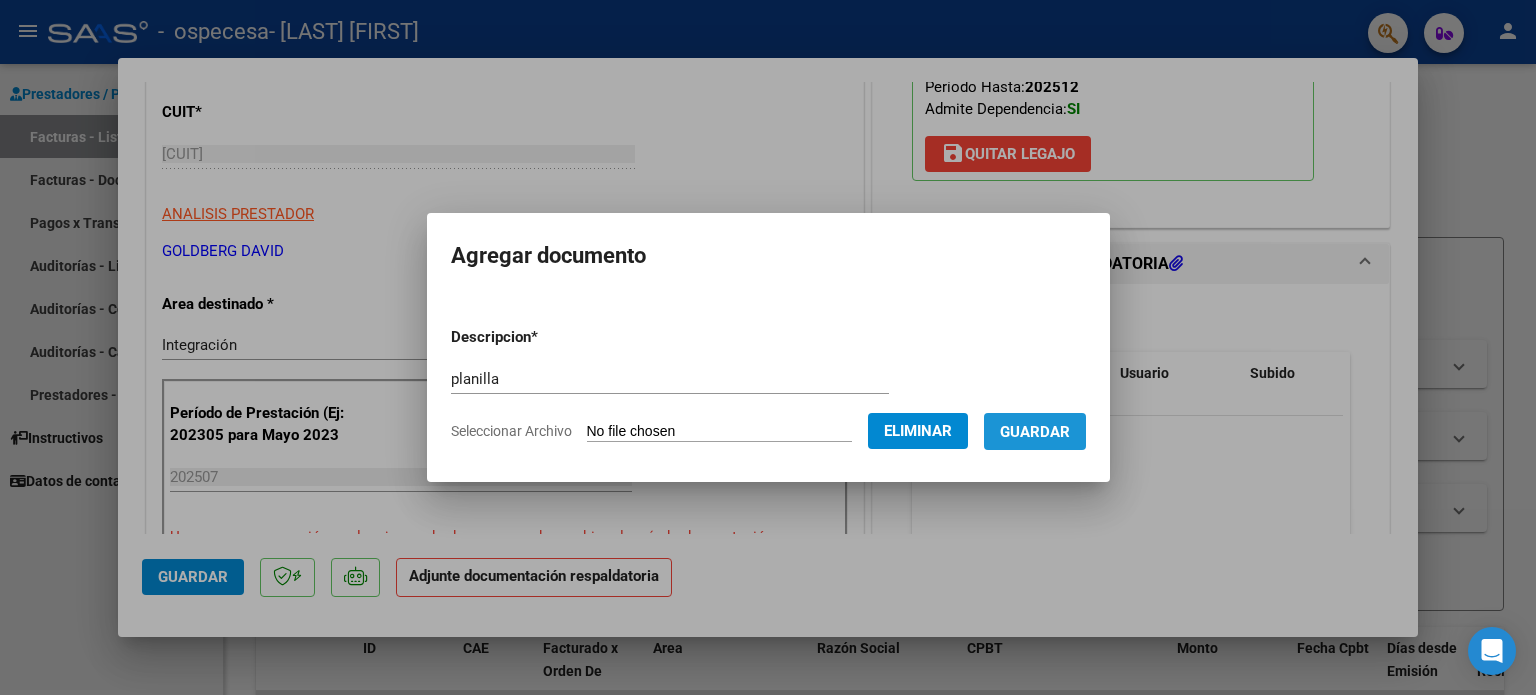 click on "Guardar" at bounding box center [1035, 432] 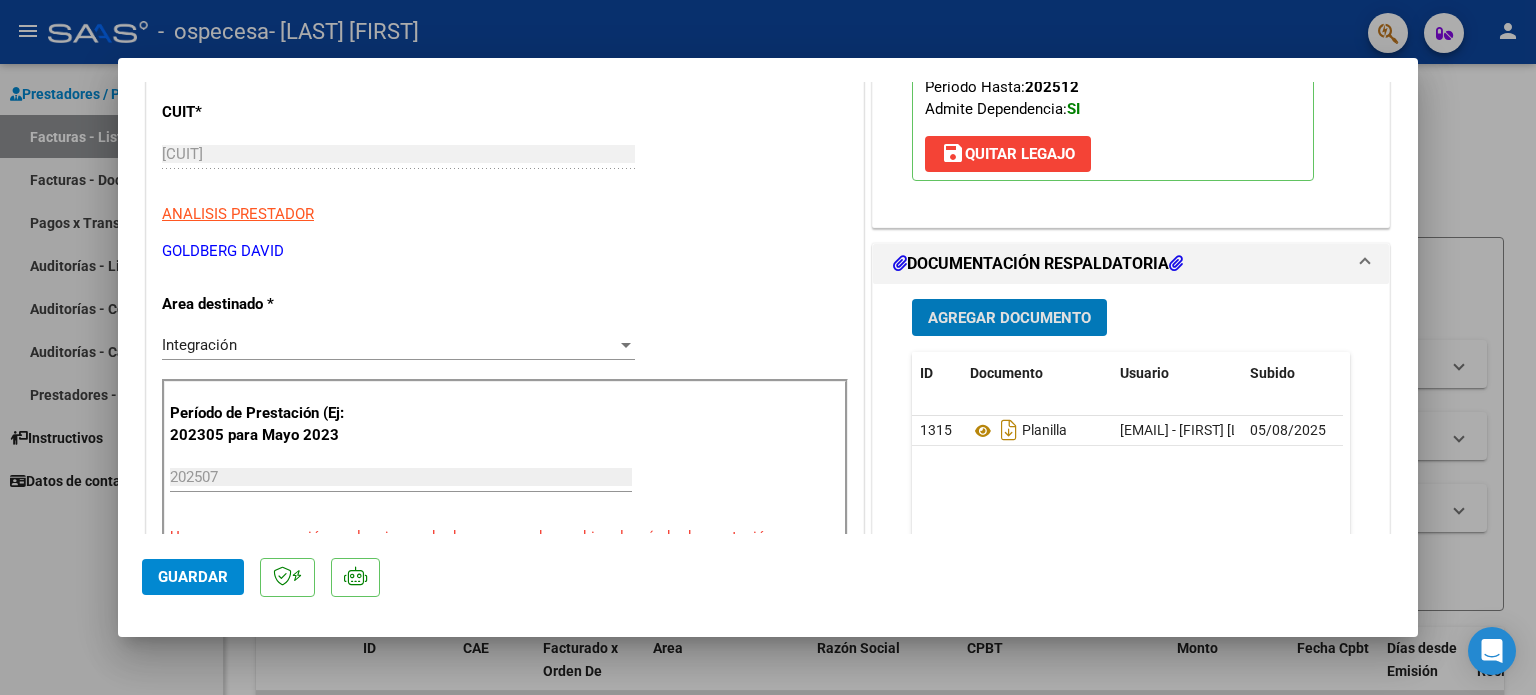 click on "Guardar" 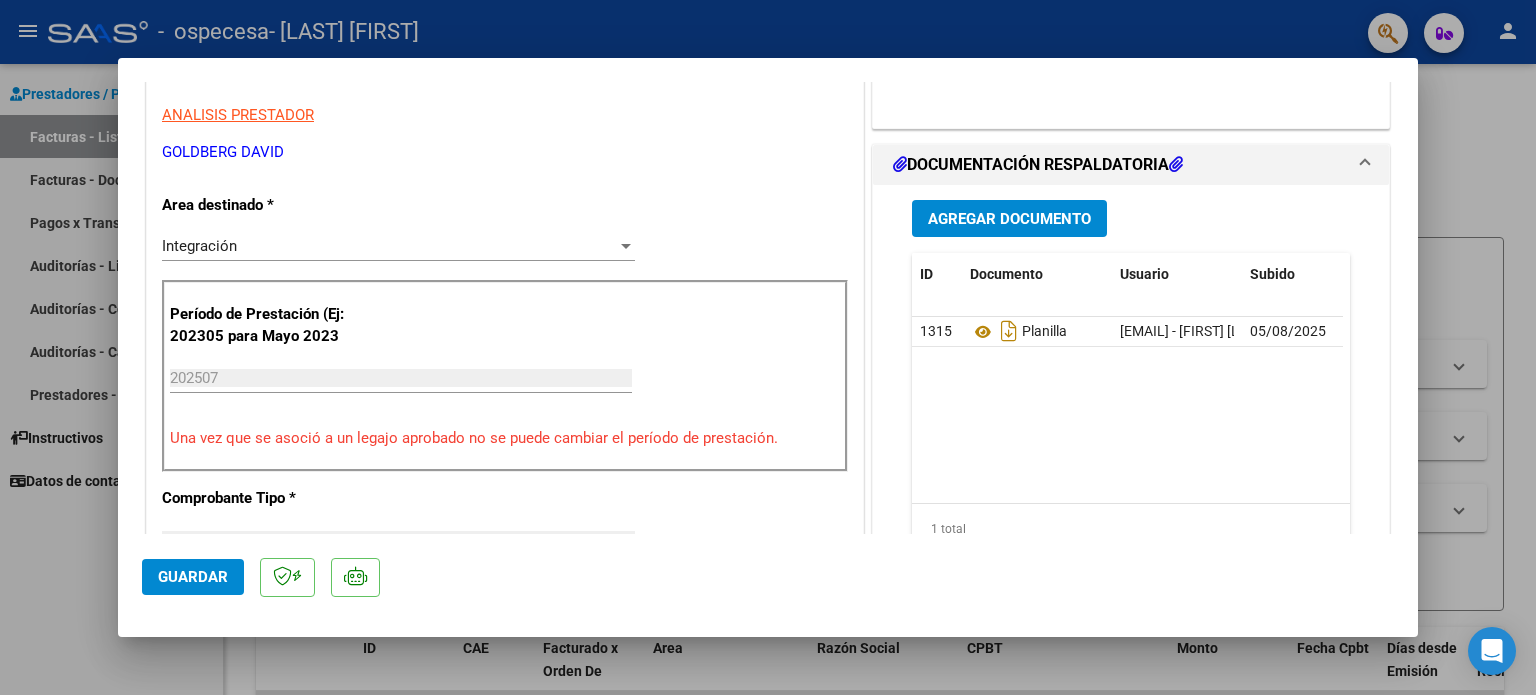 scroll, scrollTop: 500, scrollLeft: 0, axis: vertical 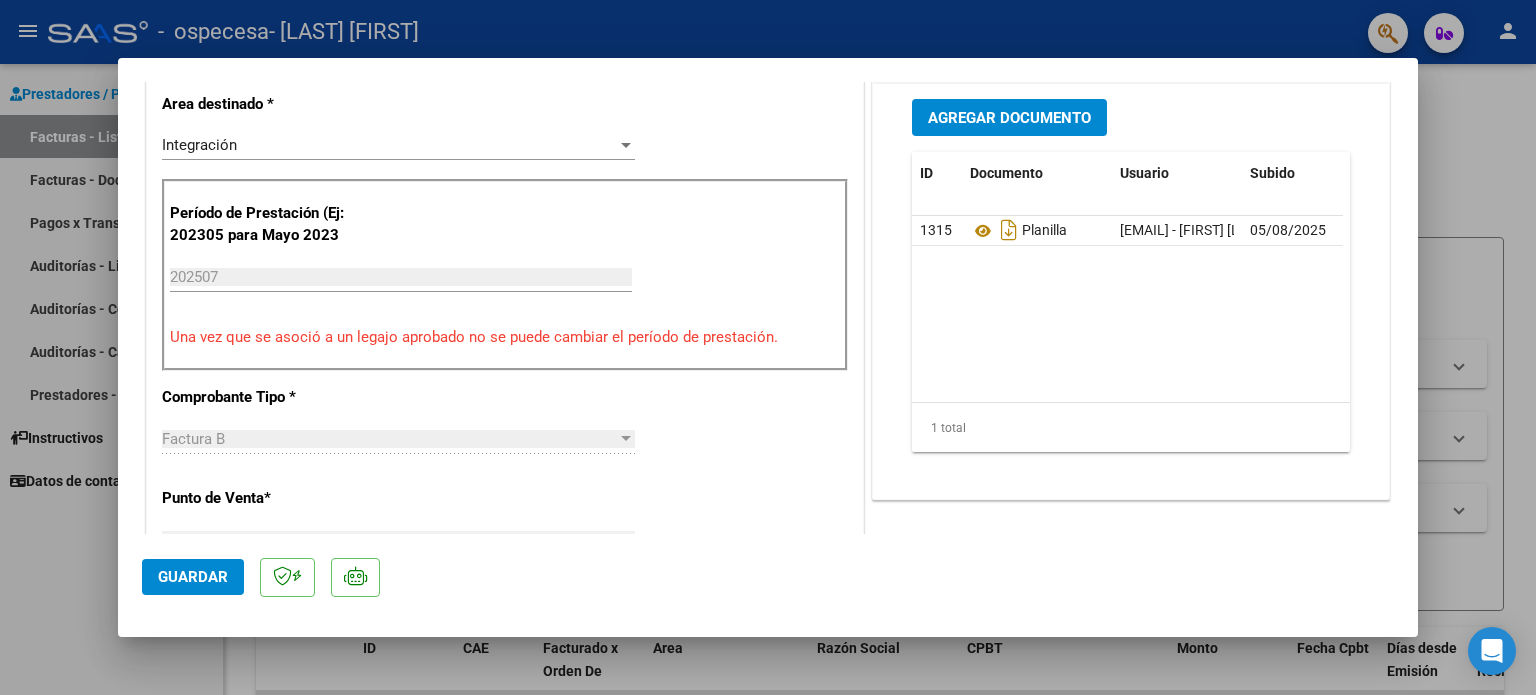 click on "Guardar" 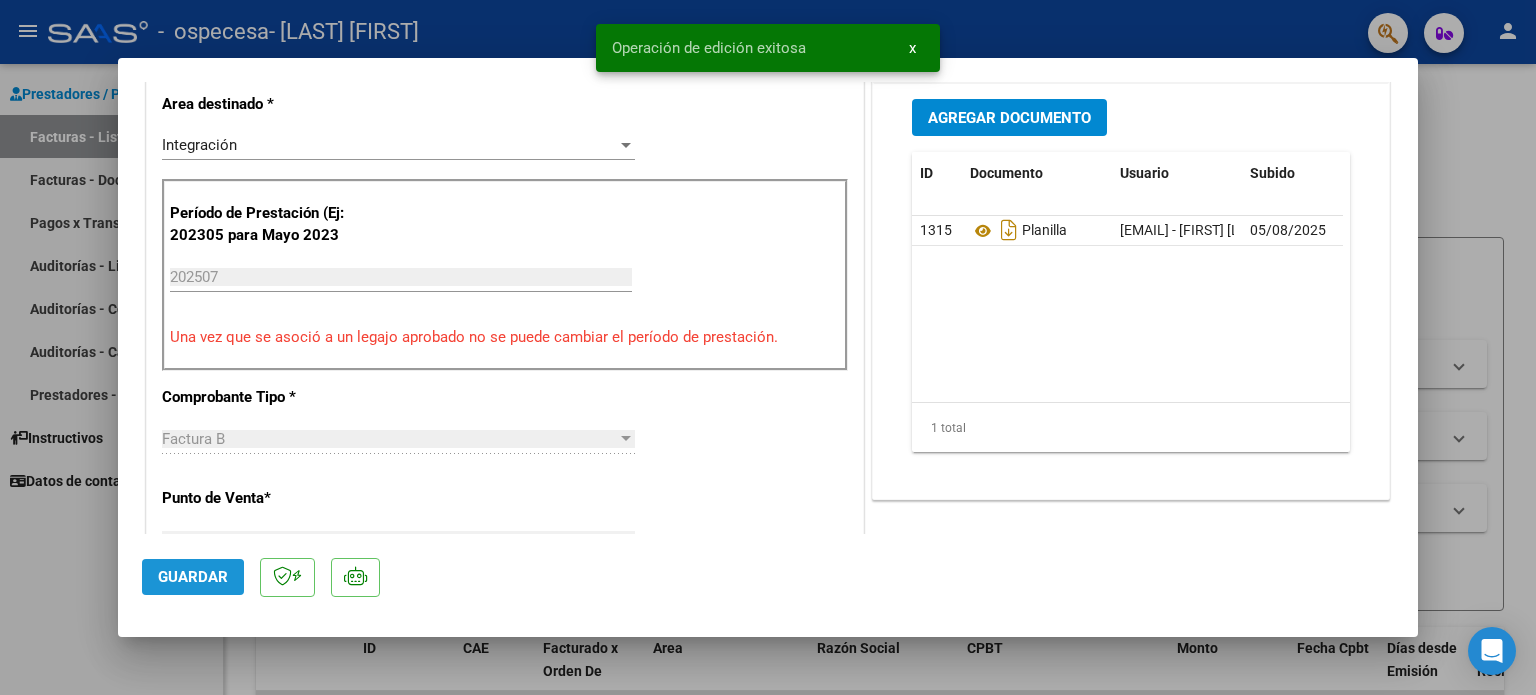 click on "Guardar" 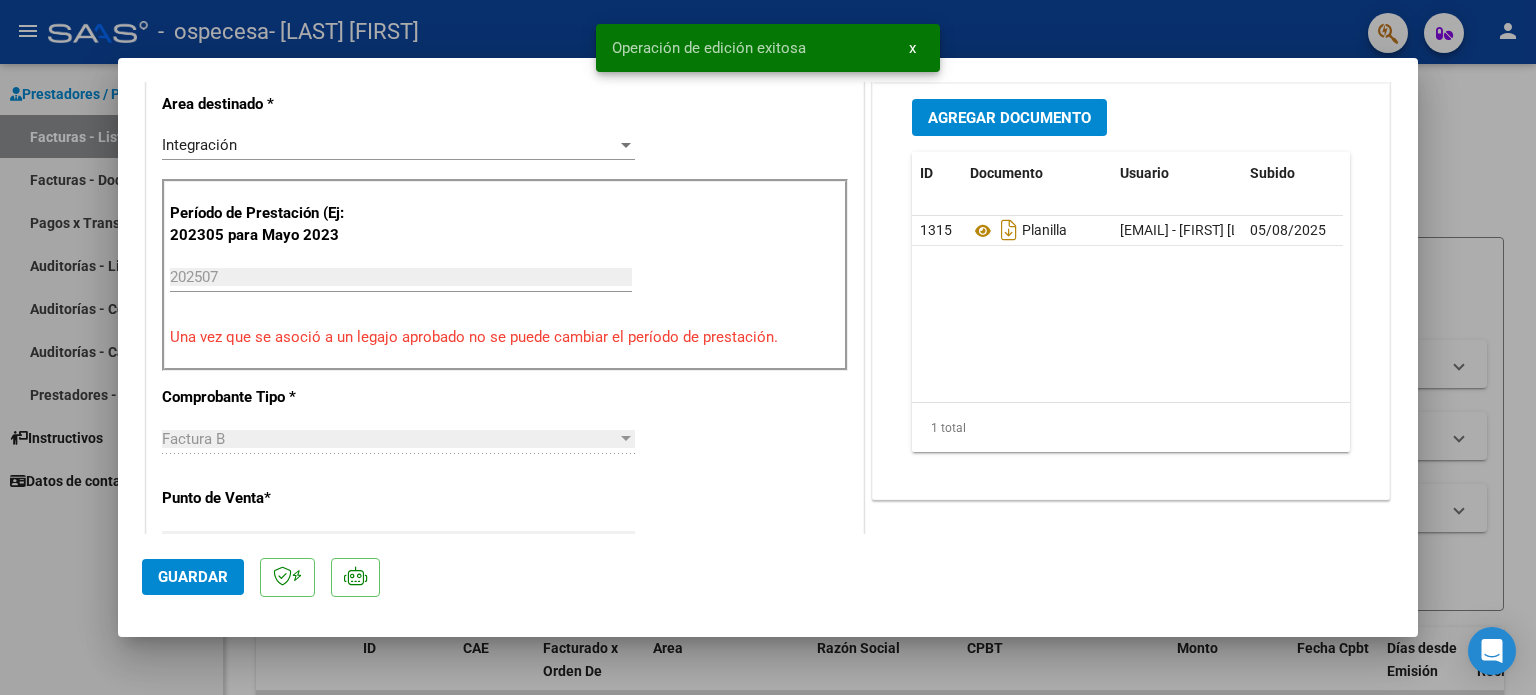 click at bounding box center (768, 347) 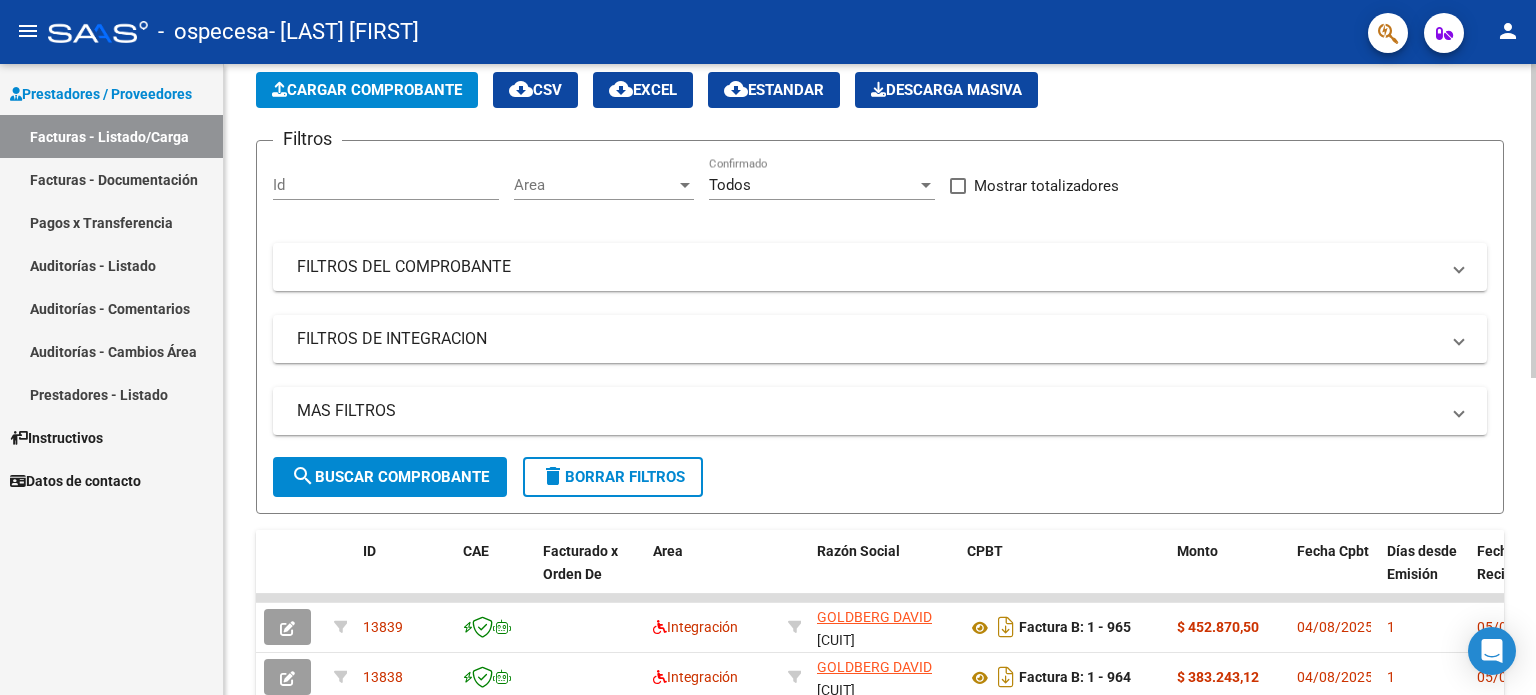 scroll, scrollTop: 500, scrollLeft: 0, axis: vertical 